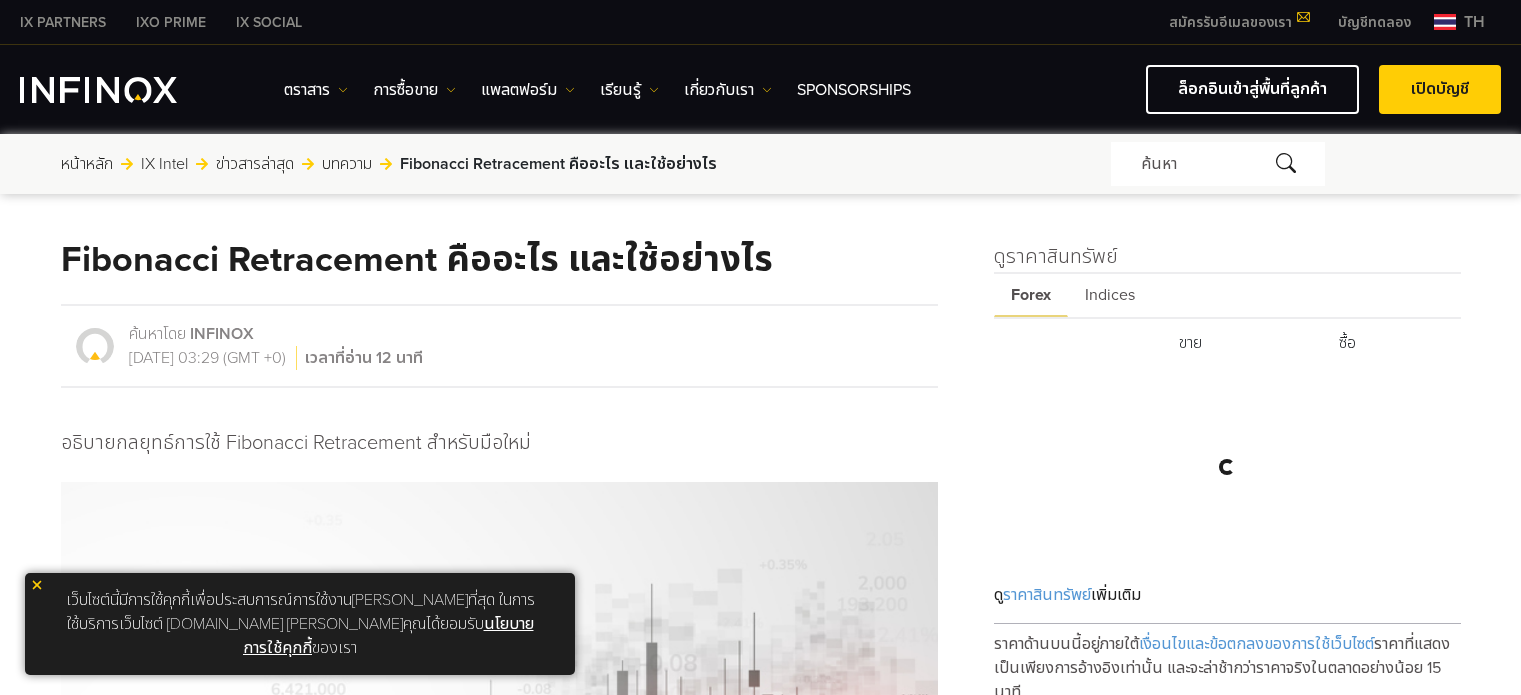 scroll, scrollTop: 0, scrollLeft: 0, axis: both 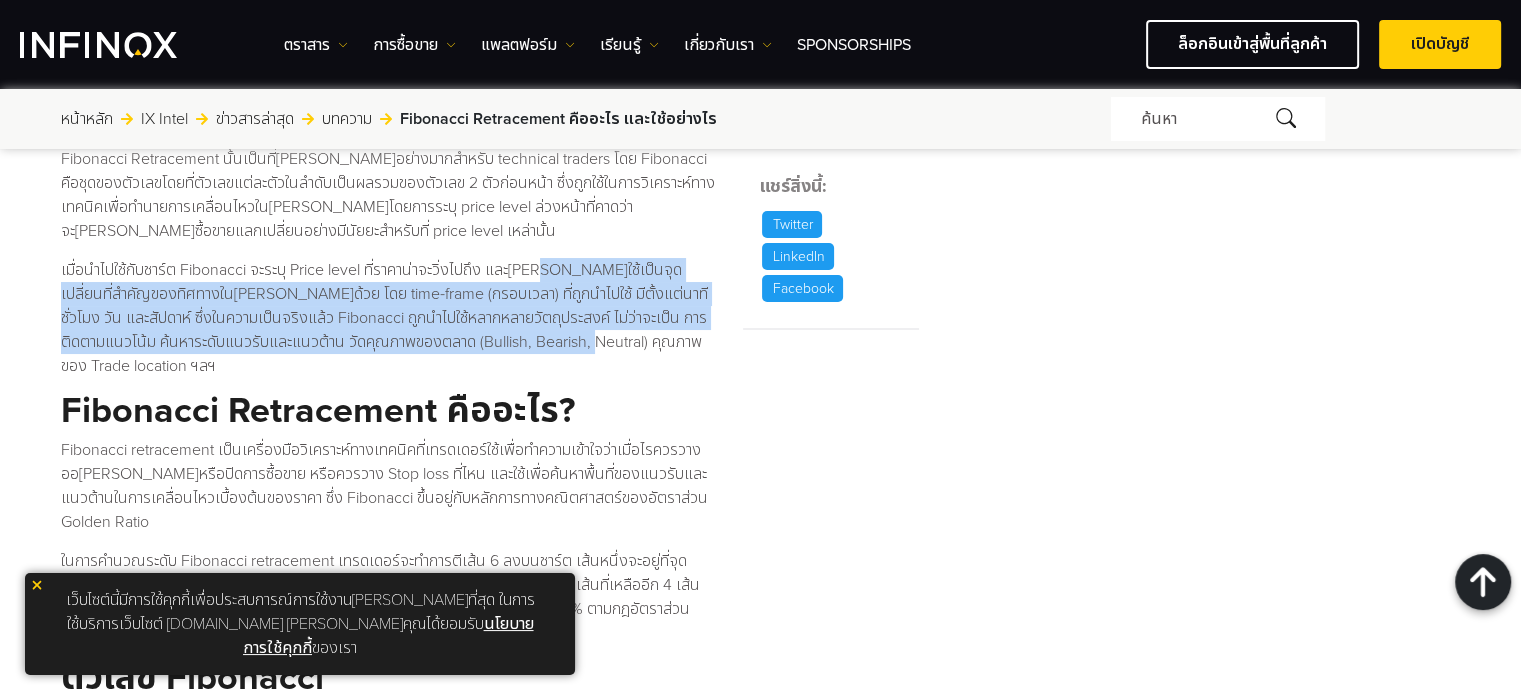 click on "Fibonacci Retracement นั้นเป็นที่[PERSON_NAME]อย่างมากสำหรับ technical traders โดย Fibonacci คือชุดของตัวเลขโดยที่ตัวเลขแต่ละตัวในลำดับเป็นผลรวมของตัวเลข 2 ตัวก่อนหน้า ซึ่งถูกใช้ในการวิเคราะห์ทางเทคนิคเพื่อทำนายการเคลื่อนไหวใน[PERSON_NAME]โดยการระบุ price level ล่วงหน้าที่คาดว่าจะ[PERSON_NAME]ซื้อขายแลกเปลี่ยนอย่างมีนัยยะสำหรับที่ price level เหล่านั้น
Fibonacci Retracement คืออะไร?
ตัวเลข Fibonacci" at bounding box center (390, 1661) 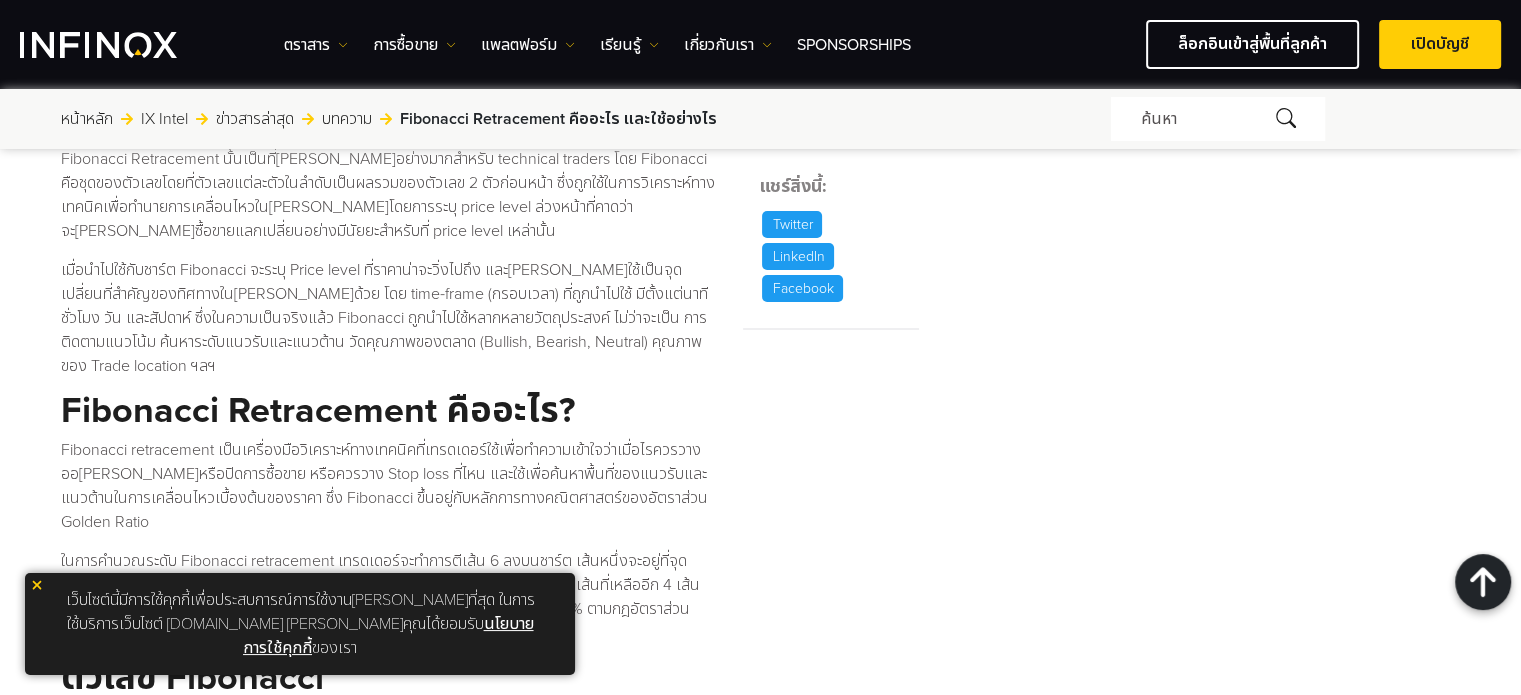 click on "Fibonacci Retracement คืออะไร?" at bounding box center (390, 412) 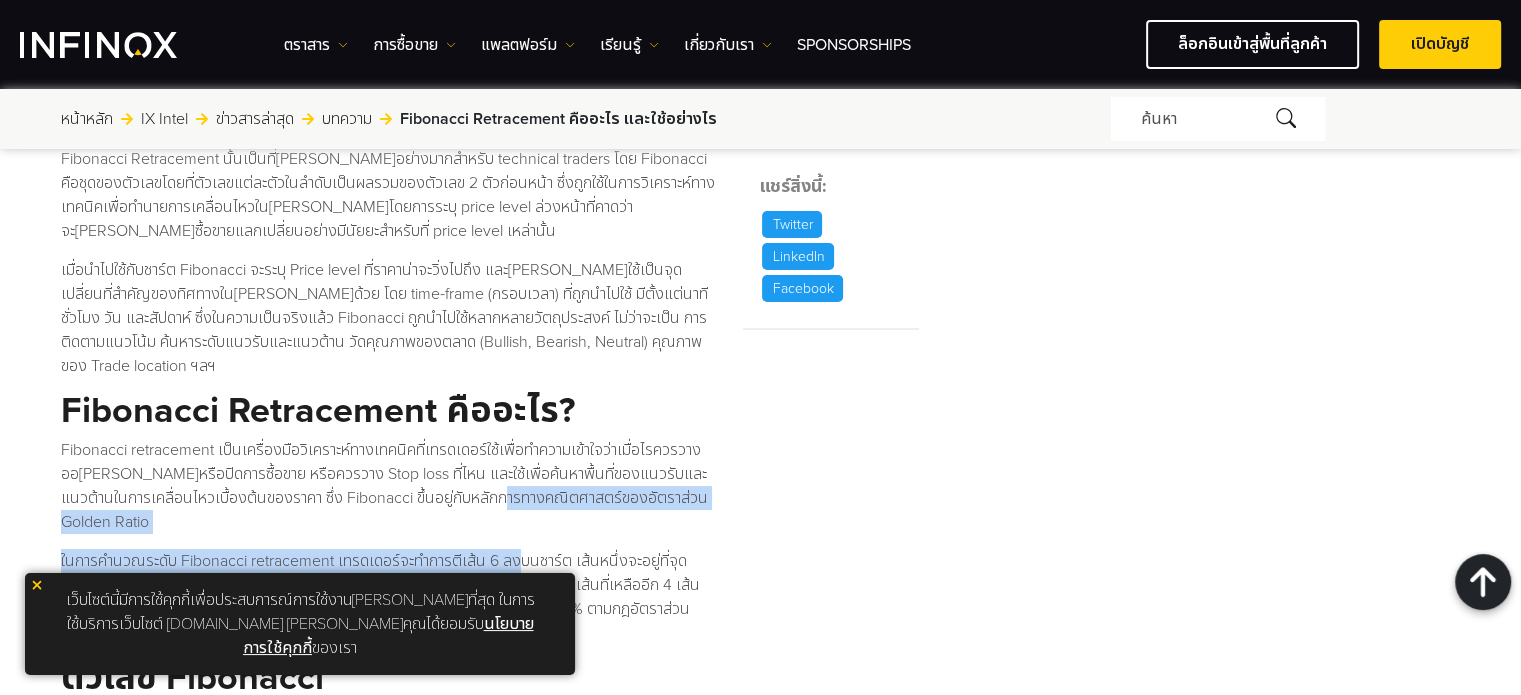 drag, startPoint x: 486, startPoint y: 497, endPoint x: 535, endPoint y: 561, distance: 80.60397 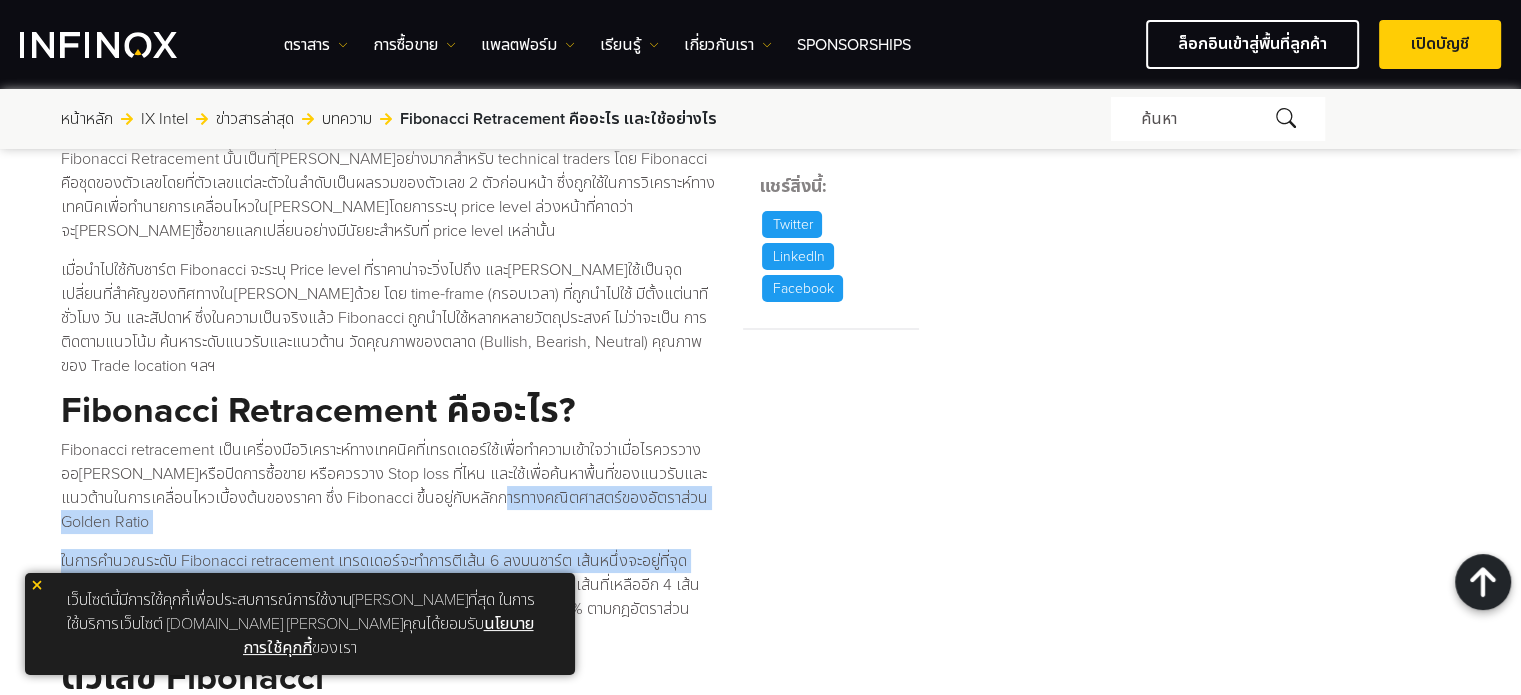 click on "ในการคำนวณระดับ Fibonacci retracement เทรดเดอร์จะทำการตีเส้น 6 ลงบนชาร์ต เส้นหนึ่งจะอยู่ที่จุดสูงสุดของสวิงที่เห็นได้ชัดเจน (Swing High) อีกเส้นนึงจะอยู่ที่จุดต่ำสุด (Swing Low) เส้นที่เหลืออีก 4 เส้น ตัวโปรแกรมจะตีให้เองโดยอัตโนมัติโดยเส้นเหล่านี้คือ 61.8%, 50%, 38.2% และ 23.6% ตามกฎอัตราส่วน Golden Ratio ซึ่ง Level เหล่านี้ควรใช้เป็นแนวรับและแนวต้านที่มีนัยสำคัญ" at bounding box center [390, 597] 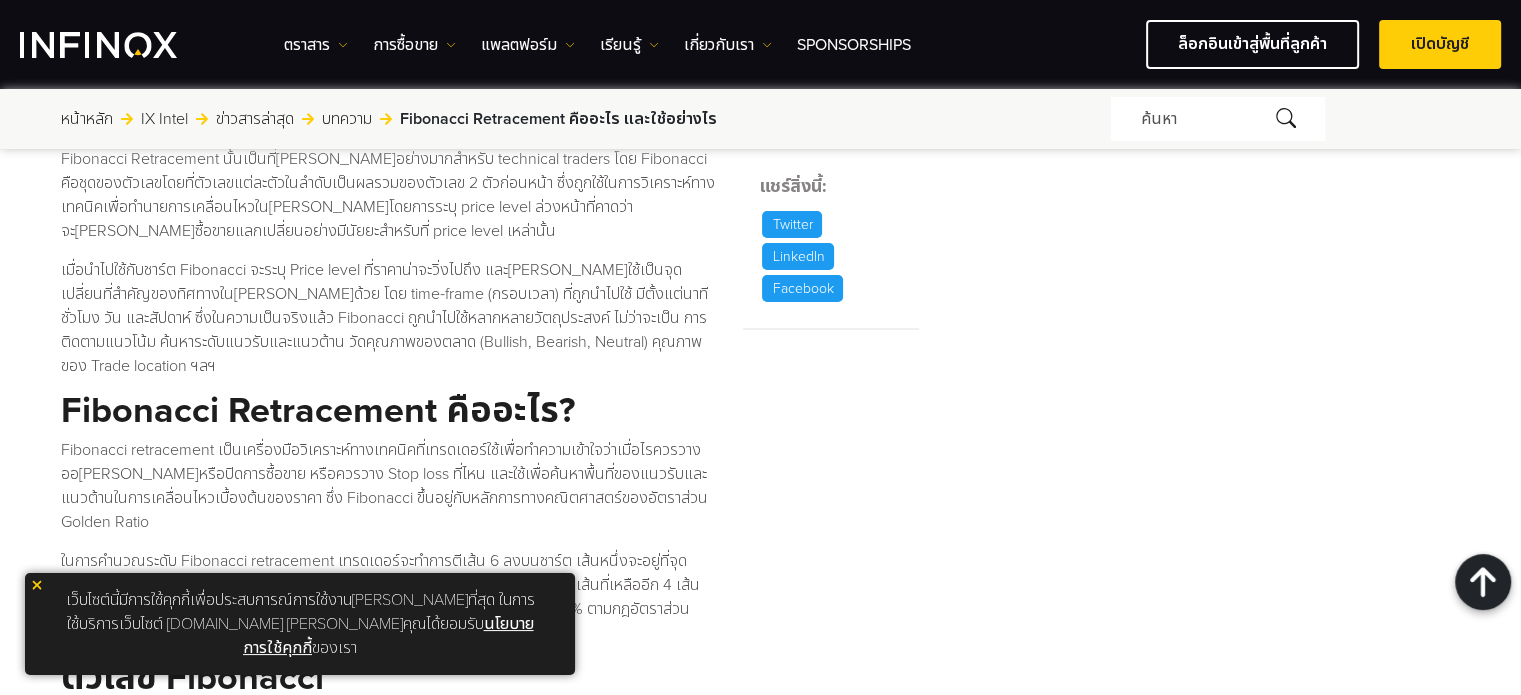 scroll, scrollTop: 0, scrollLeft: 0, axis: both 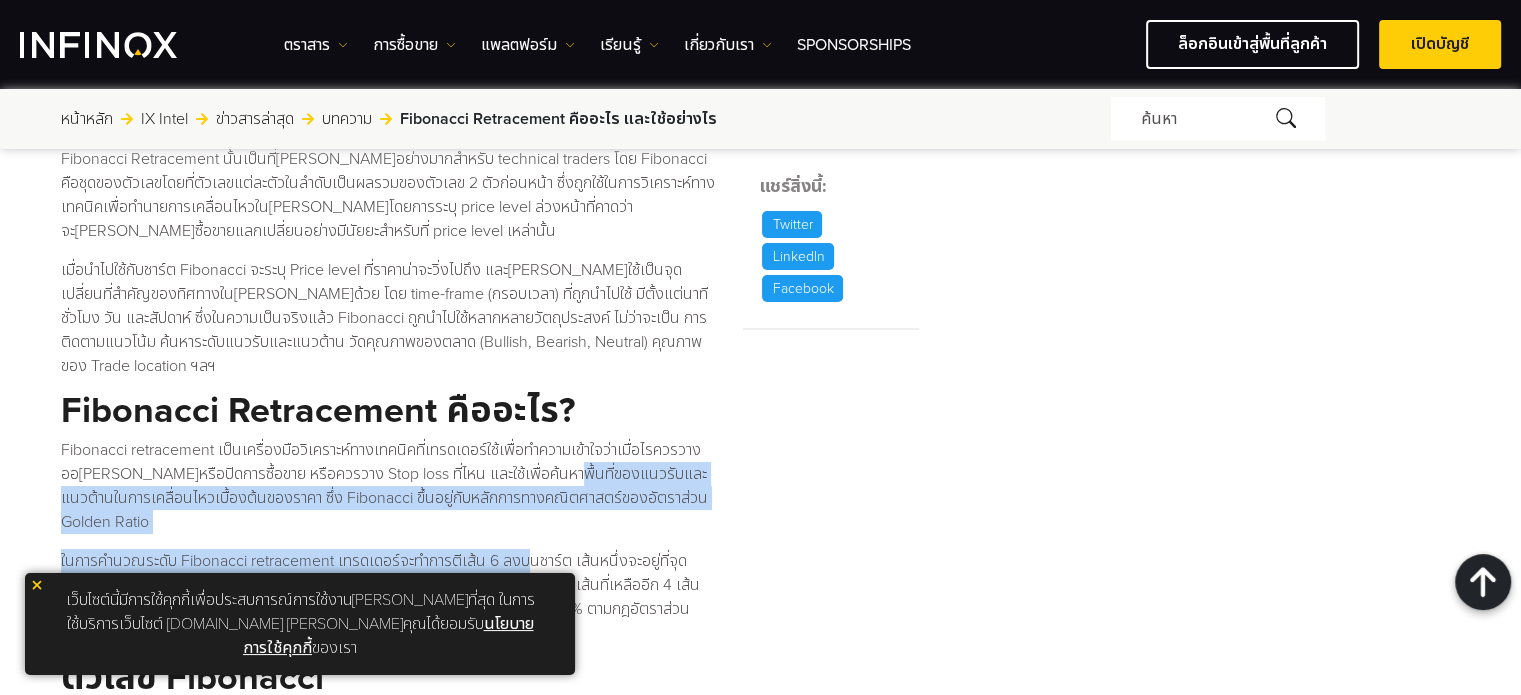 drag, startPoint x: 532, startPoint y: 473, endPoint x: 532, endPoint y: 420, distance: 53 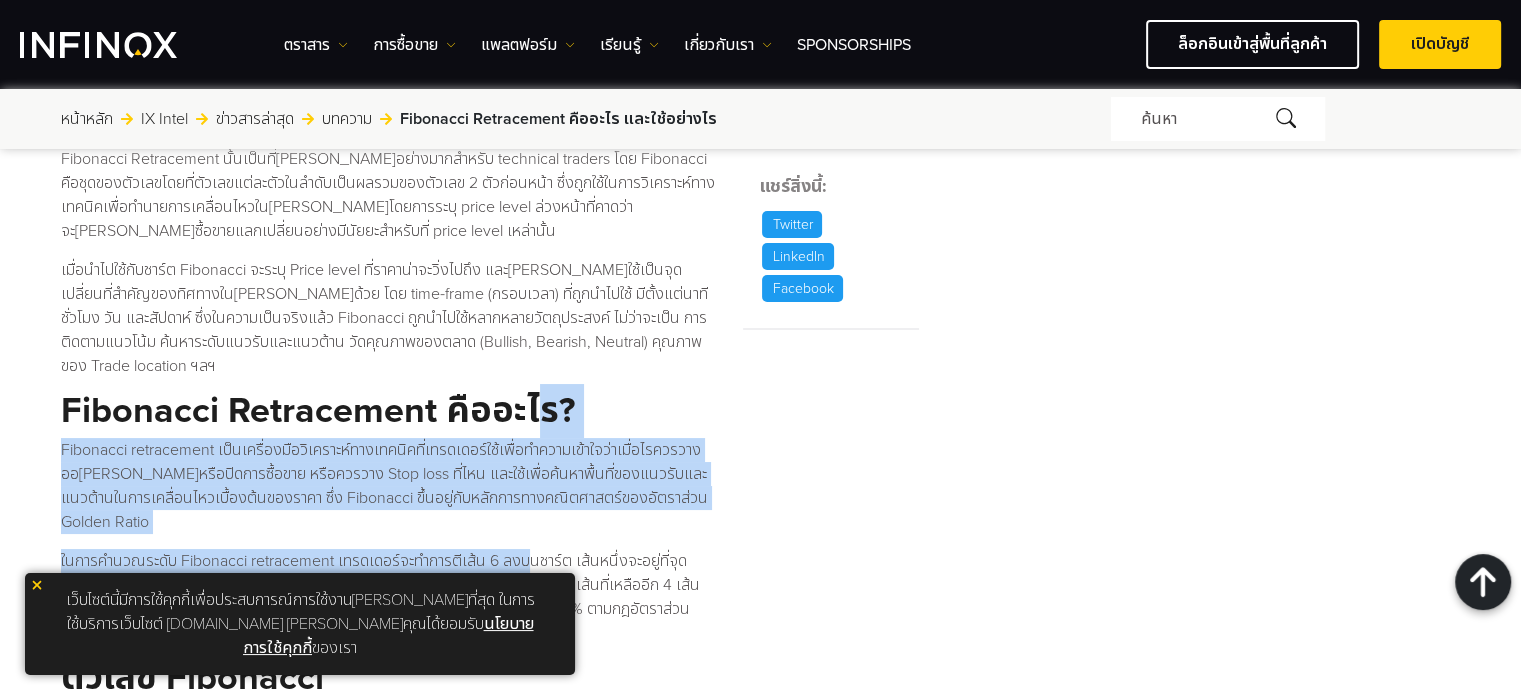 click on "Fibonacci Retracement คืออะไร?" at bounding box center [390, 412] 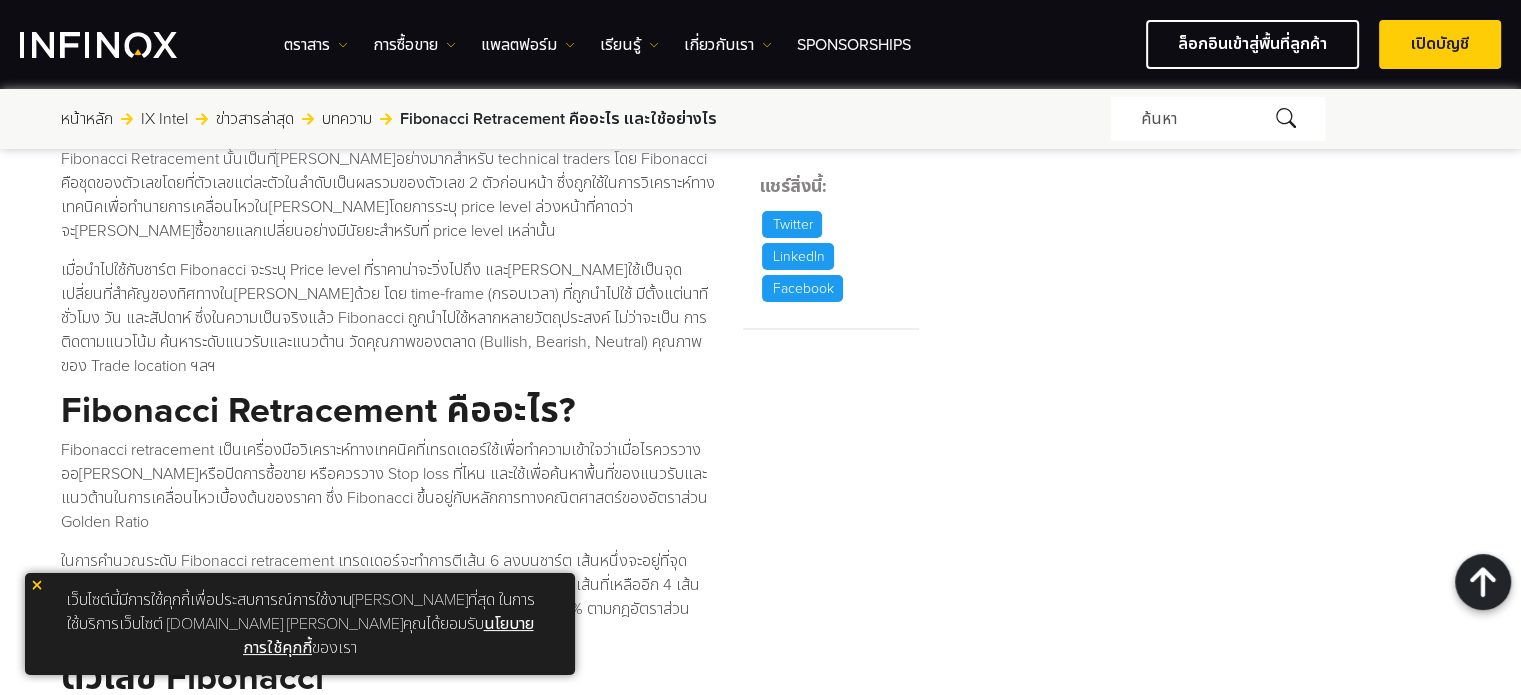 scroll, scrollTop: 0, scrollLeft: 0, axis: both 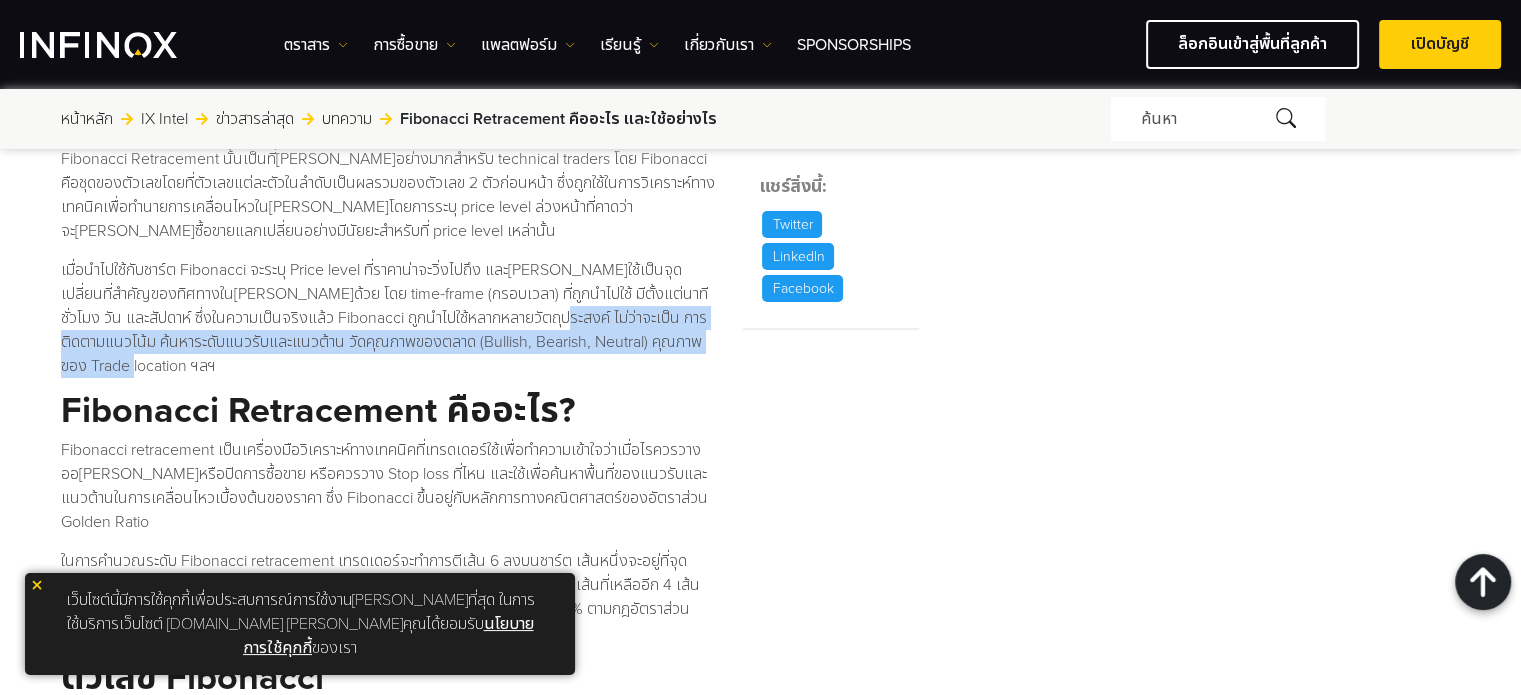drag, startPoint x: 507, startPoint y: 317, endPoint x: 560, endPoint y: 471, distance: 162.86497 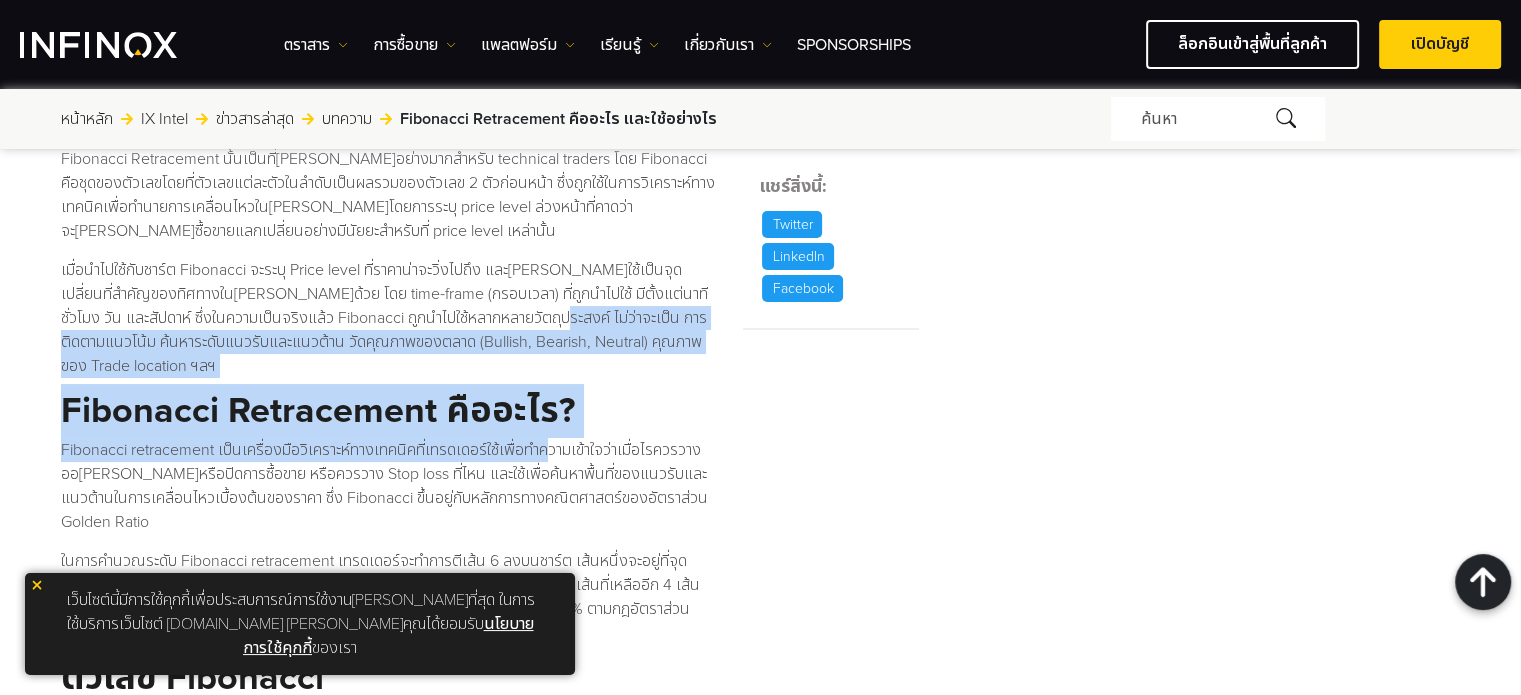click on "Fibonacci retracement เป็นเครื่องมือวิเคราะห์ทางเทคนิคที่เทรดเดอร์ใช้เพื่อทำความเข้าใจว่าเมื่อไรควรวางออ[PERSON_NAME]หรือปิดการซื้อขาย หรือควรวาง Stop loss ที่ไหน และใช้เพื่อค้นหาพื้นที่ของแนวรับและแนวต้านในการเคลื่อนไหวเบื้องต้นของราคา ซึ่ง Fibonacci ขึ้นอยู่กับหลักการทางคณิตศาสตร์ของอัตราส่วน Golden Ratio" at bounding box center (390, 486) 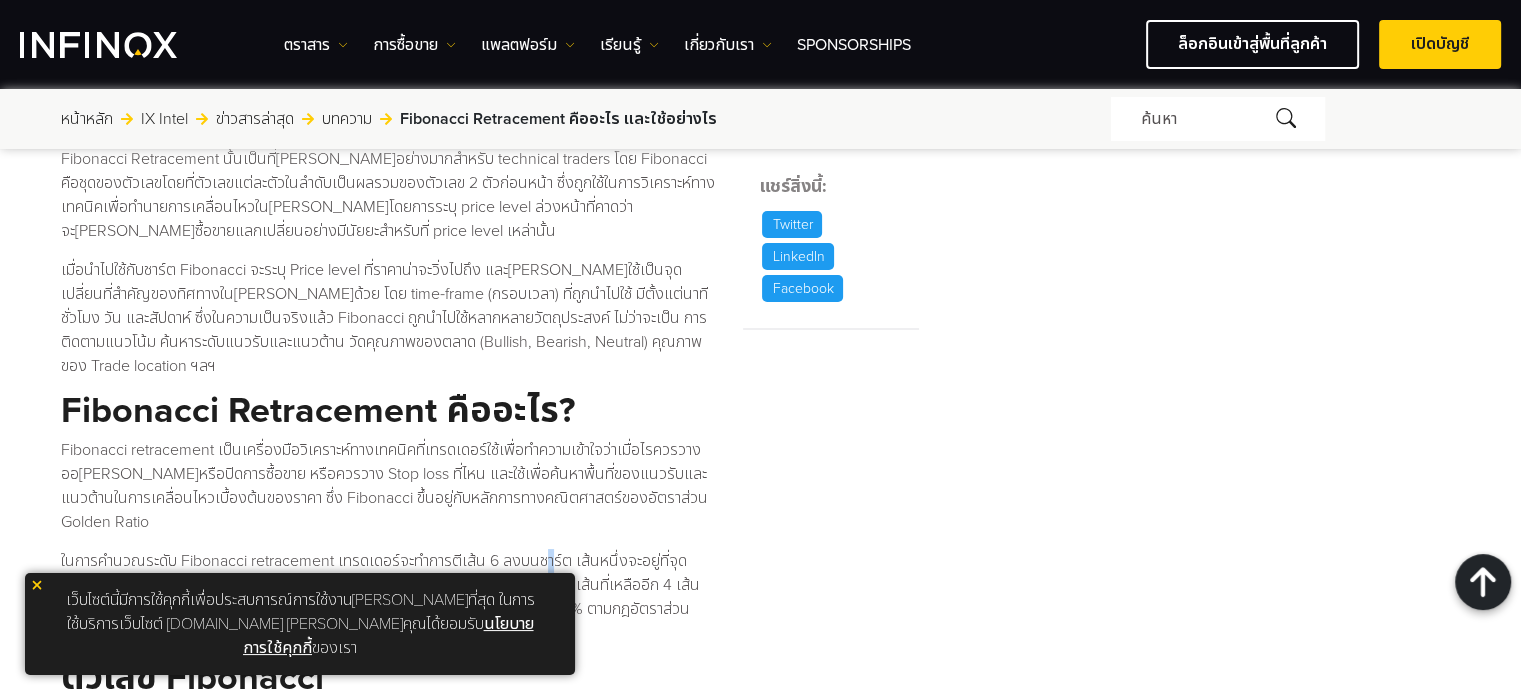 drag, startPoint x: 562, startPoint y: 526, endPoint x: 502, endPoint y: 312, distance: 222.2521 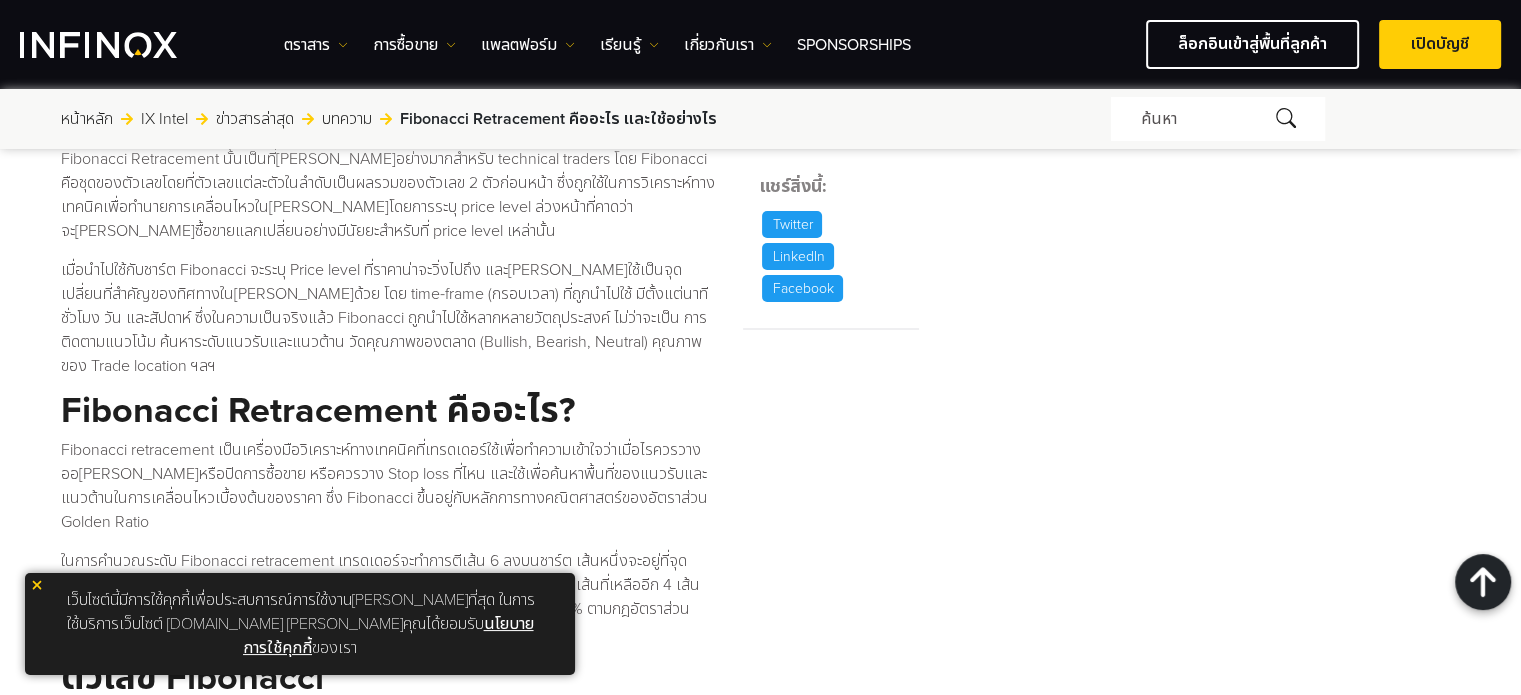 click on "เมื่อนำไปใช้กับชาร์ต Fibonacci จะระบุ Price level ที่ราคาน่าจะวิ่งไปถึง และ[PERSON_NAME]ใช้เป็นจุดเปลี่ยนที่สำคัญของทิศทางใน[PERSON_NAME]ด้วย โดย time-frame (กรอบเวลา) ที่ถูกนำไปใช้ มีตั้งแต่นาที ชั่วโมง วัน และสัปดาห์ ซึ่งในความเป็นจริงแล้ว Fibonacci ถูกนำไปใช้หลากหลายวัตถุประสงค์ ไม่ว่าจะเป็น การติดตามแนวโน้ม ค้นหาระดับแนวรับและแนวต้าน วัดคุณภาพของตลาด (Bullish, Bearish, Neutral) คุณภาพของ Trade location ฯลฯ" at bounding box center [390, 318] 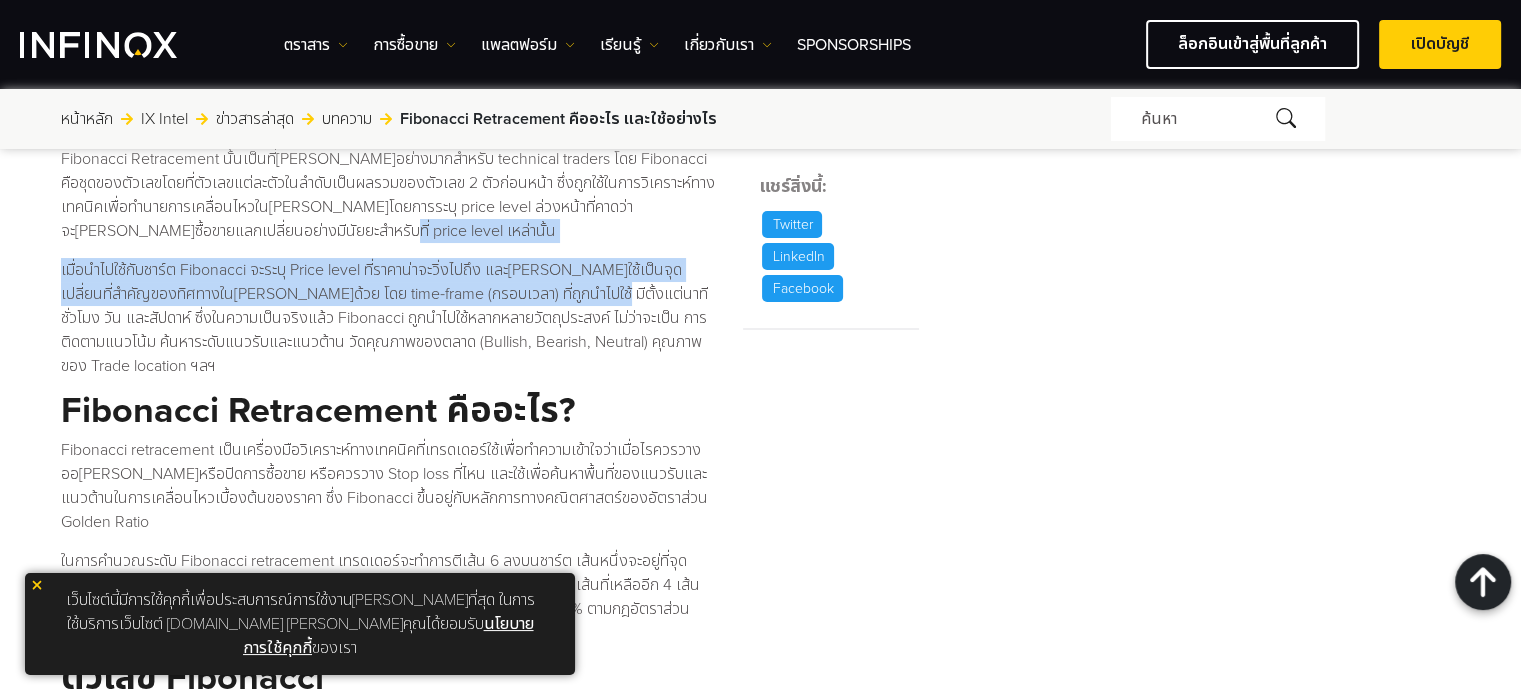 drag, startPoint x: 515, startPoint y: 232, endPoint x: 597, endPoint y: 451, distance: 233.84824 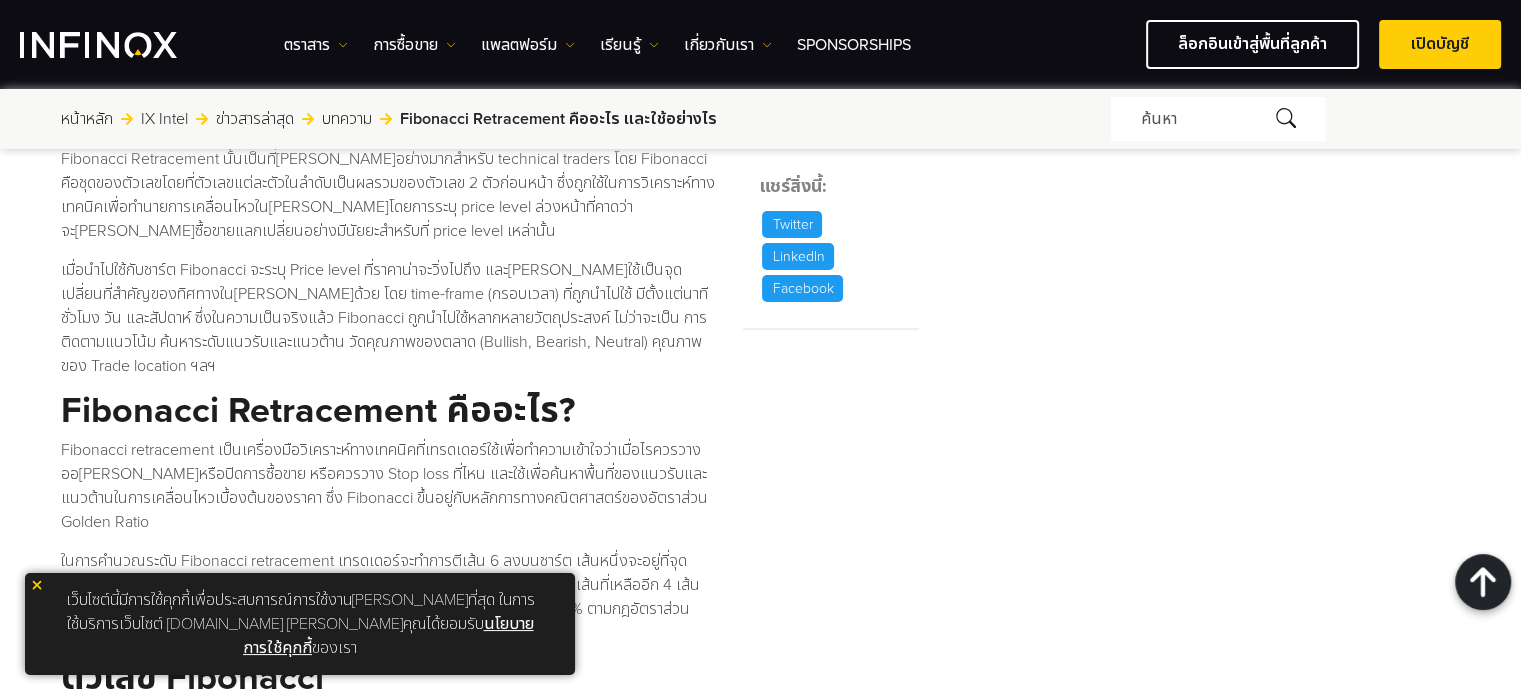 click on "Fibonacci retracement เป็นเครื่องมือวิเคราะห์ทางเทคนิคที่เทรดเดอร์ใช้เพื่อทำความเข้าใจว่าเมื่อไรควรวางออ[PERSON_NAME]หรือปิดการซื้อขาย หรือควรวาง Stop loss ที่ไหน และใช้เพื่อค้นหาพื้นที่ของแนวรับและแนวต้านในการเคลื่อนไหวเบื้องต้นของราคา ซึ่ง Fibonacci ขึ้นอยู่กับหลักการทางคณิตศาสตร์ของอัตราส่วน Golden Ratio" at bounding box center [390, 486] 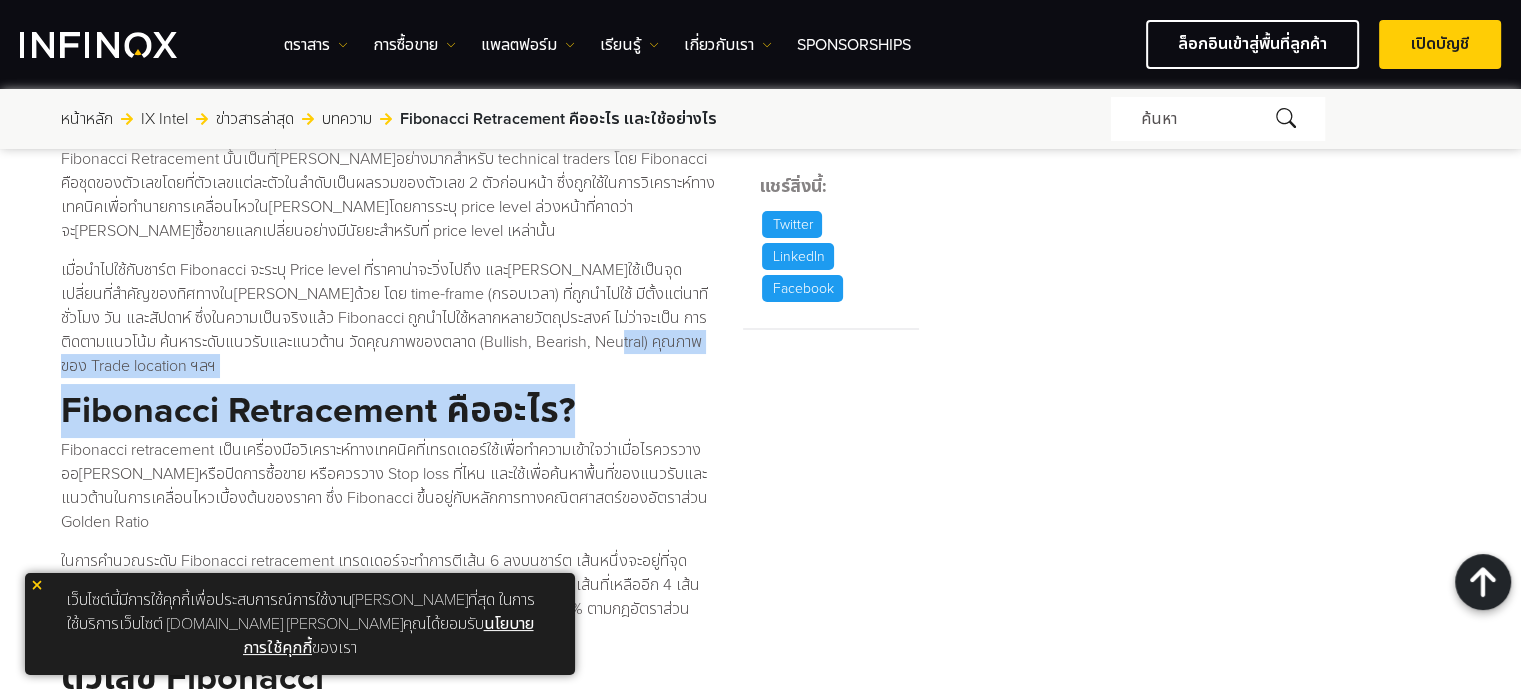click on "Fibonacci Retracement นั้นเป็นที่[PERSON_NAME]อย่างมากสำหรับ technical traders โดย Fibonacci คือชุดของตัวเลขโดยที่ตัวเลขแต่ละตัวในลำดับเป็นผลรวมของตัวเลข 2 ตัวก่อนหน้า ซึ่งถูกใช้ในการวิเคราะห์ทางเทคนิคเพื่อทำนายการเคลื่อนไหวใน[PERSON_NAME]โดยการระบุ price level ล่วงหน้าที่คาดว่าจะ[PERSON_NAME]ซื้อขายแลกเปลี่ยนอย่างมีนัยยะสำหรับที่ price level เหล่านั้น
Fibonacci Retracement คืออะไร?
ตัวเลข Fibonacci" at bounding box center [390, 1661] 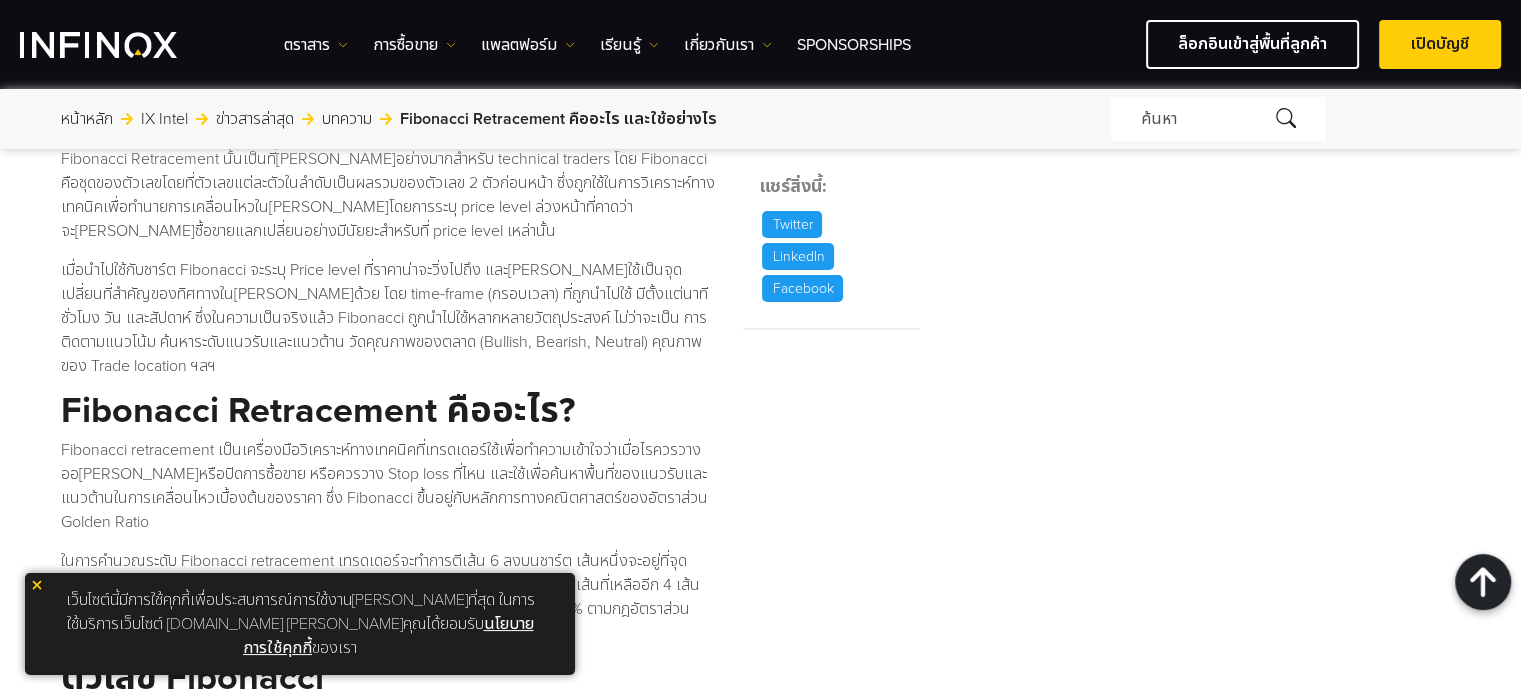 click on "เมื่อนำไปใช้กับชาร์ต Fibonacci จะระบุ Price level ที่ราคาน่าจะวิ่งไปถึง และ[PERSON_NAME]ใช้เป็นจุดเปลี่ยนที่สำคัญของทิศทางใน[PERSON_NAME]ด้วย โดย time-frame (กรอบเวลา) ที่ถูกนำไปใช้ มีตั้งแต่นาที ชั่วโมง วัน และสัปดาห์ ซึ่งในความเป็นจริงแล้ว Fibonacci ถูกนำไปใช้หลากหลายวัตถุประสงค์ ไม่ว่าจะเป็น การติดตามแนวโน้ม ค้นหาระดับแนวรับและแนวต้าน วัดคุณภาพของตลาด (Bullish, Bearish, Neutral) คุณภาพของ Trade location ฯลฯ" at bounding box center (390, 318) 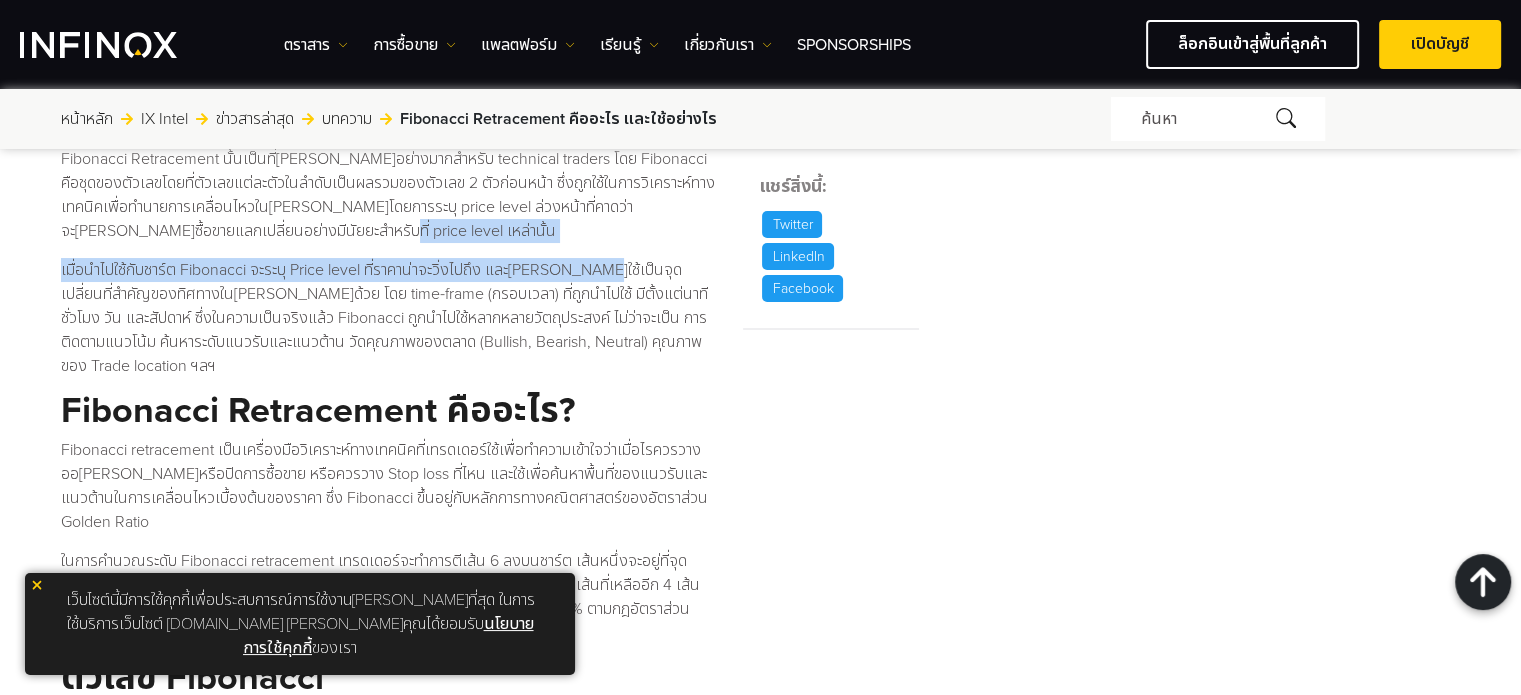 drag, startPoint x: 564, startPoint y: 231, endPoint x: 610, endPoint y: 397, distance: 172.25563 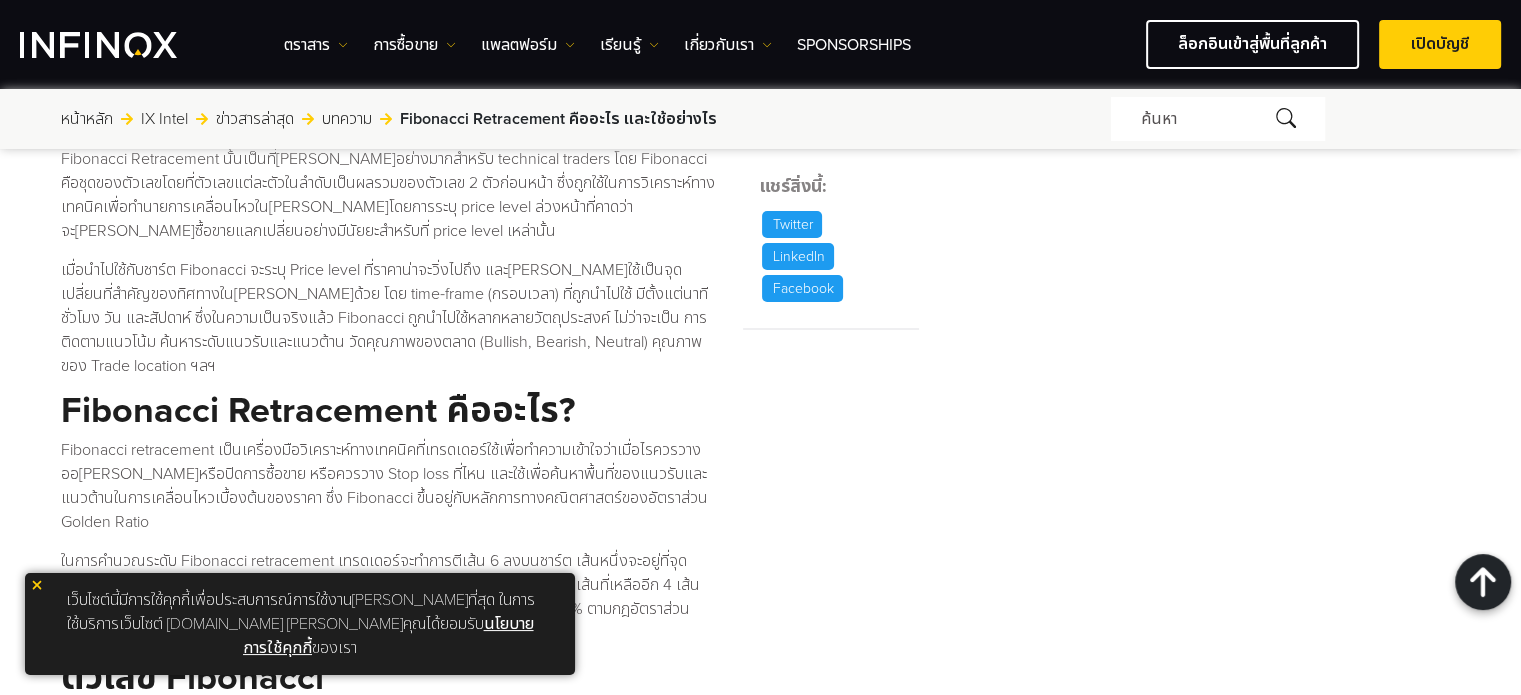 click on "Fibonacci Retracement คืออะไร?" at bounding box center [390, 412] 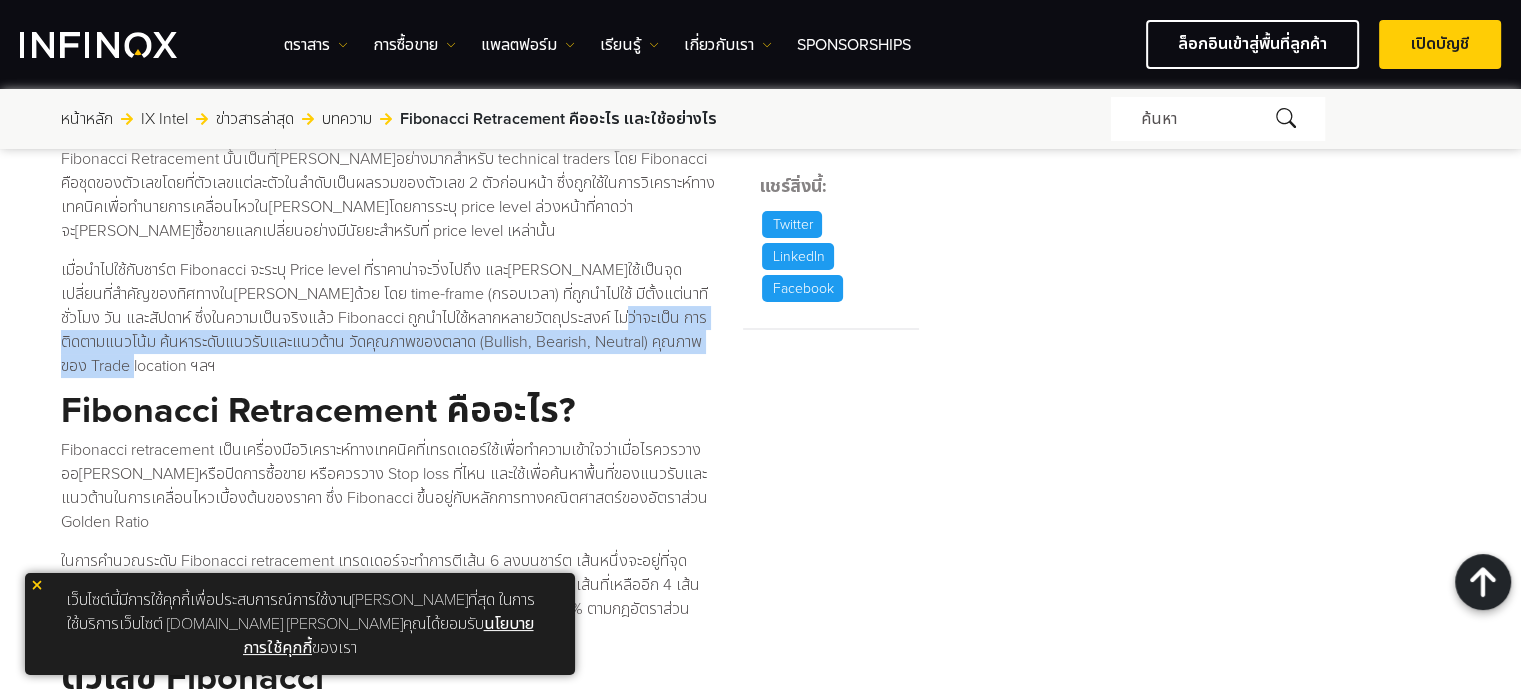 drag, startPoint x: 576, startPoint y: 303, endPoint x: 578, endPoint y: 248, distance: 55.03635 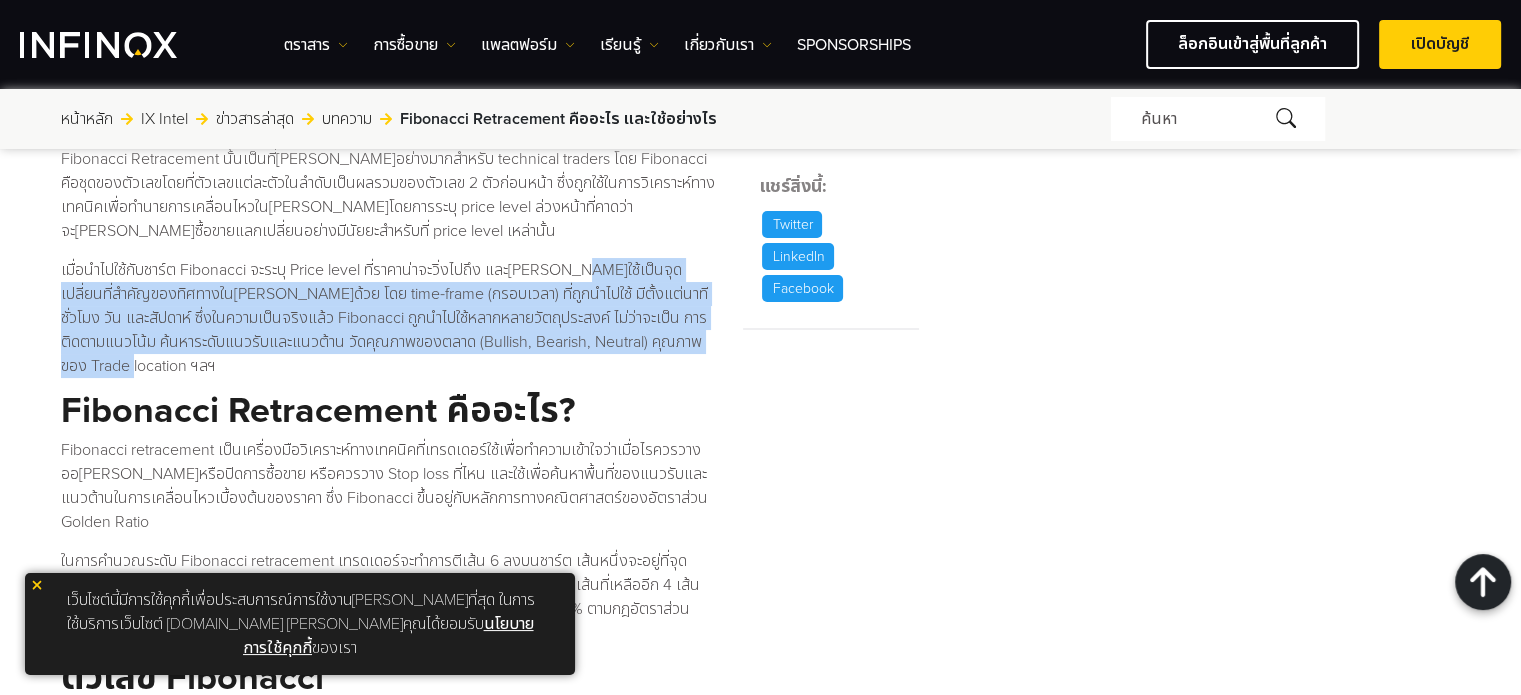 click on "Fibonacci Retracement นั้นเป็นที่[PERSON_NAME]อย่างมากสำหรับ technical traders โดย Fibonacci คือชุดของตัวเลขโดยที่ตัวเลขแต่ละตัวในลำดับเป็นผลรวมของตัวเลข 2 ตัวก่อนหน้า ซึ่งถูกใช้ในการวิเคราะห์ทางเทคนิคเพื่อทำนายการเคลื่อนไหวใน[PERSON_NAME]โดยการระบุ price level ล่วงหน้าที่คาดว่าจะ[PERSON_NAME]ซื้อขายแลกเปลี่ยนอย่างมีนัยยะสำหรับที่ price level เหล่านั้น
Fibonacci Retracement คืออะไร?
ตัวเลข Fibonacci" at bounding box center (390, 1661) 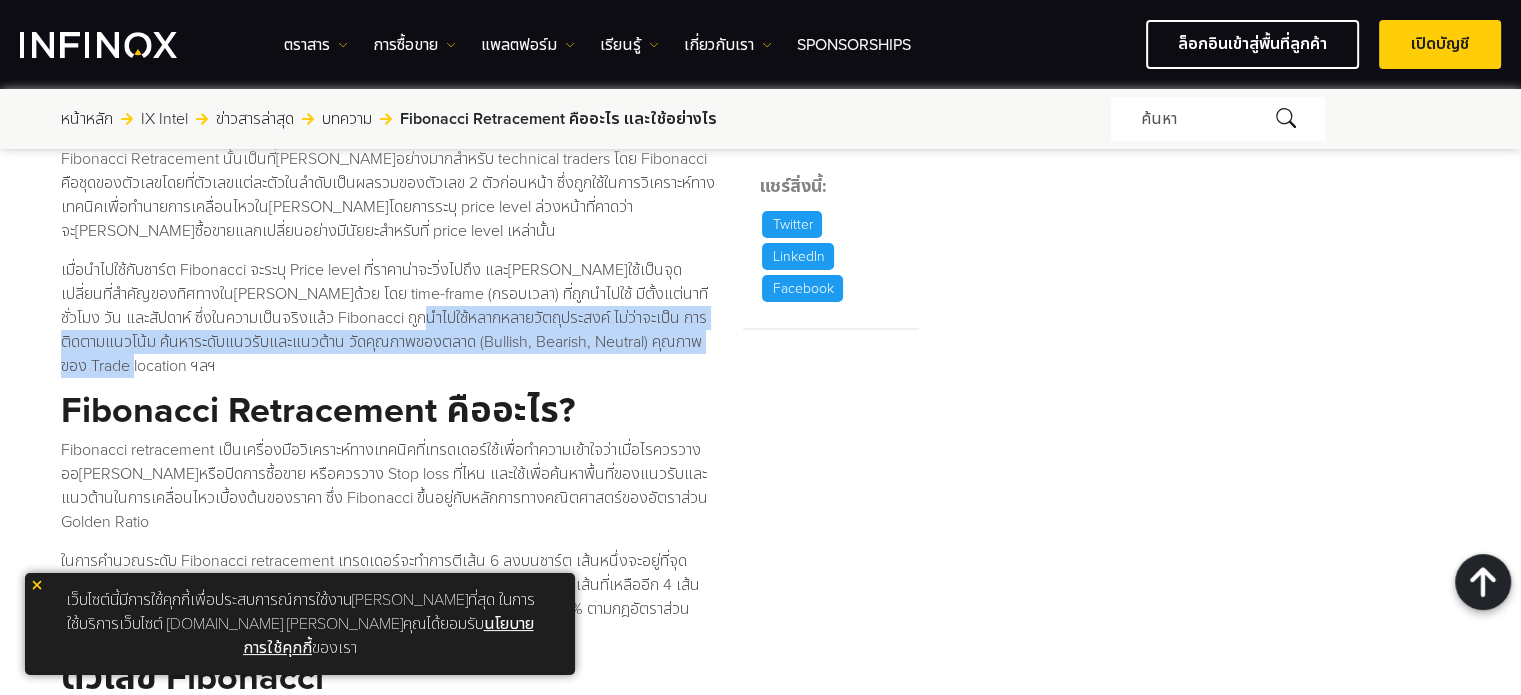drag, startPoint x: 416, startPoint y: 375, endPoint x: 458, endPoint y: 432, distance: 70.80254 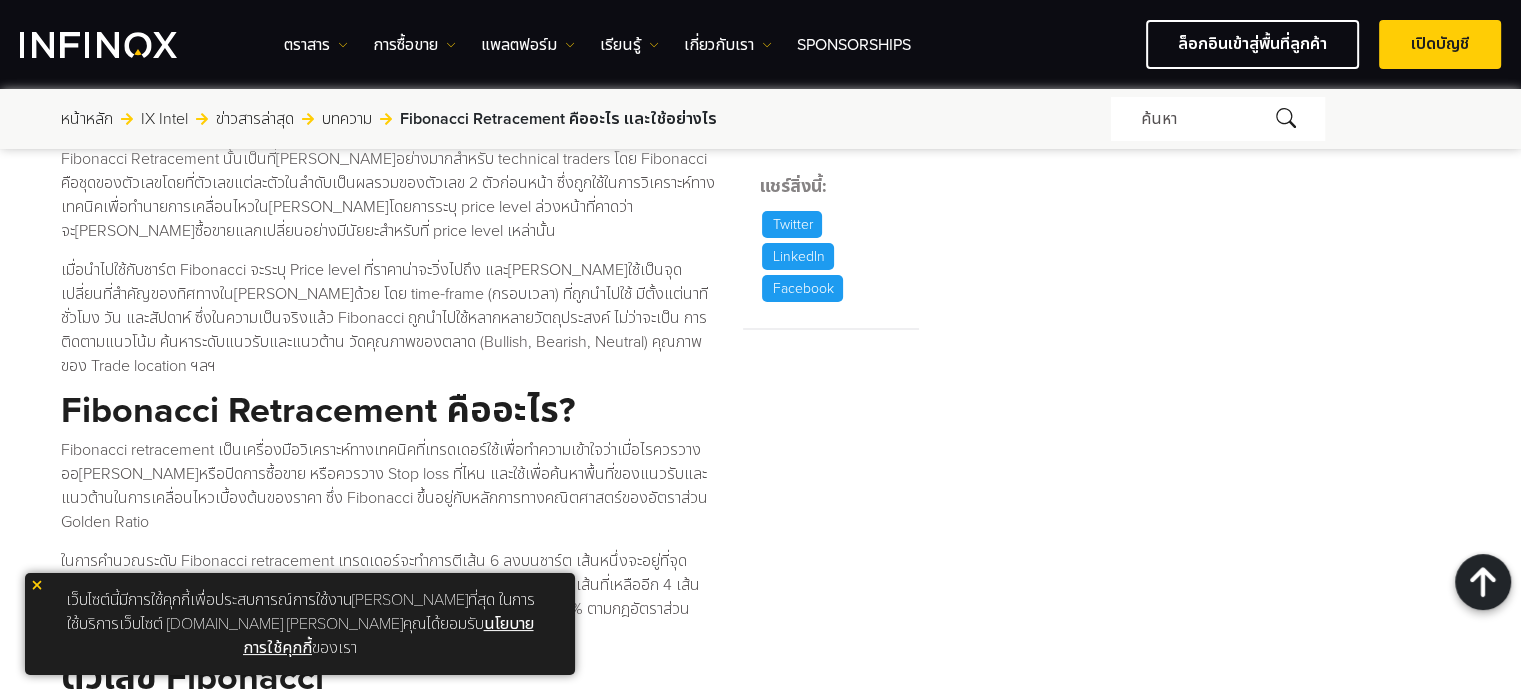 click on "Fibonacci Retracement คืออะไร?" at bounding box center [390, 412] 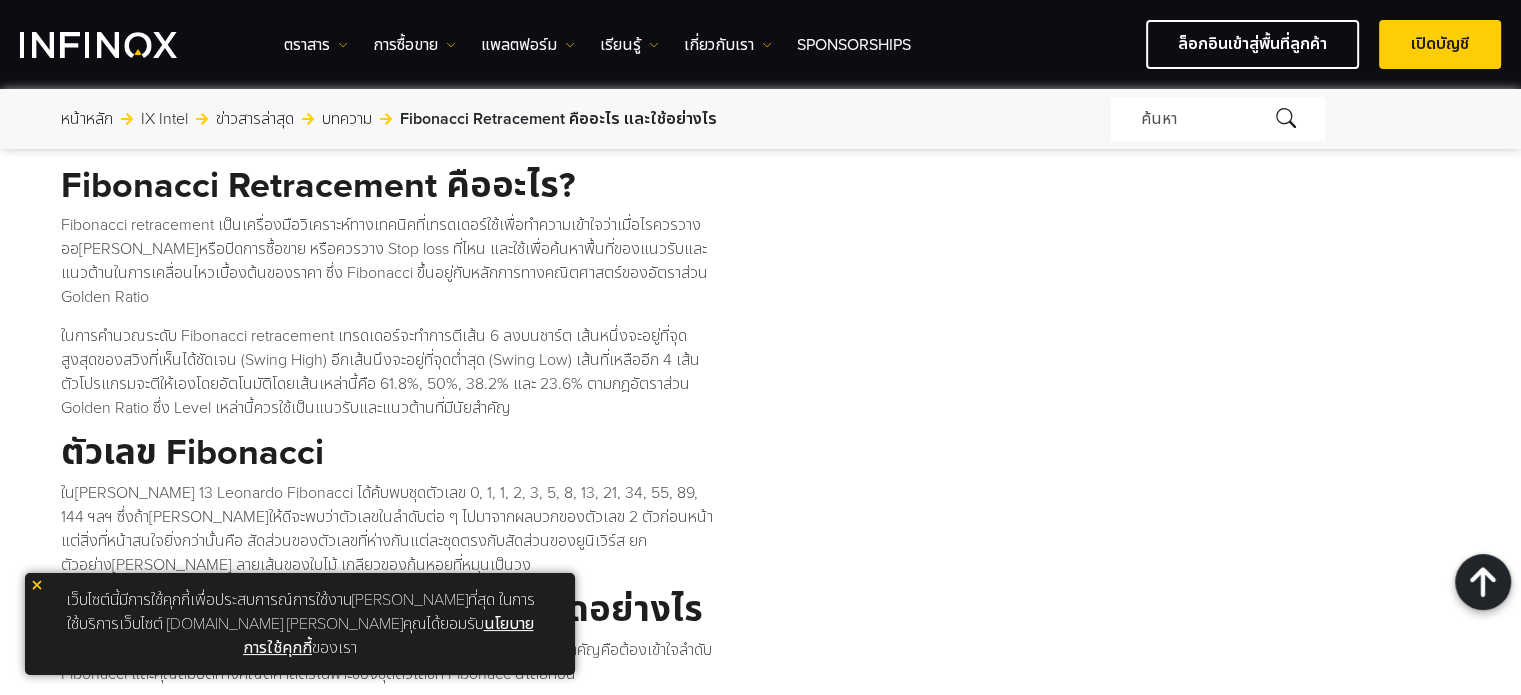scroll, scrollTop: 1200, scrollLeft: 0, axis: vertical 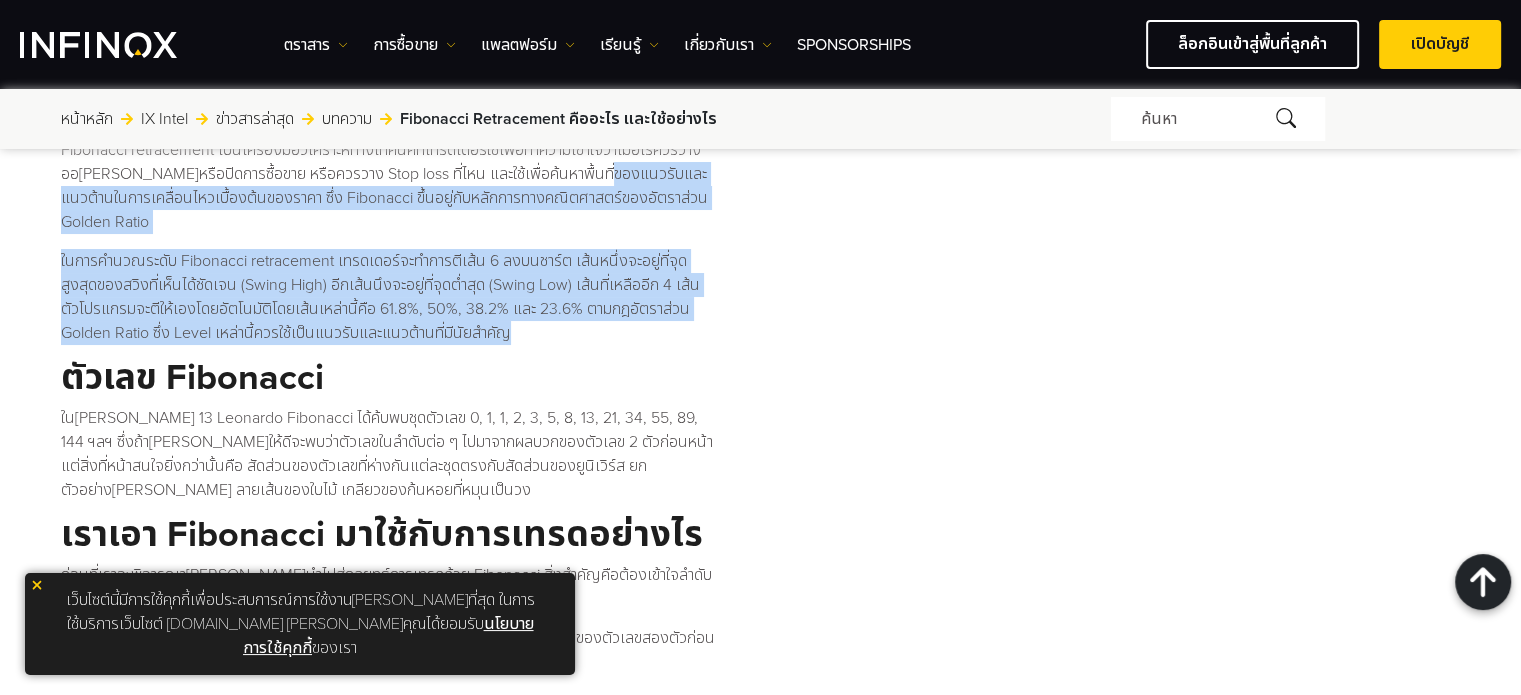 drag, startPoint x: 584, startPoint y: 183, endPoint x: 663, endPoint y: 372, distance: 204.84628 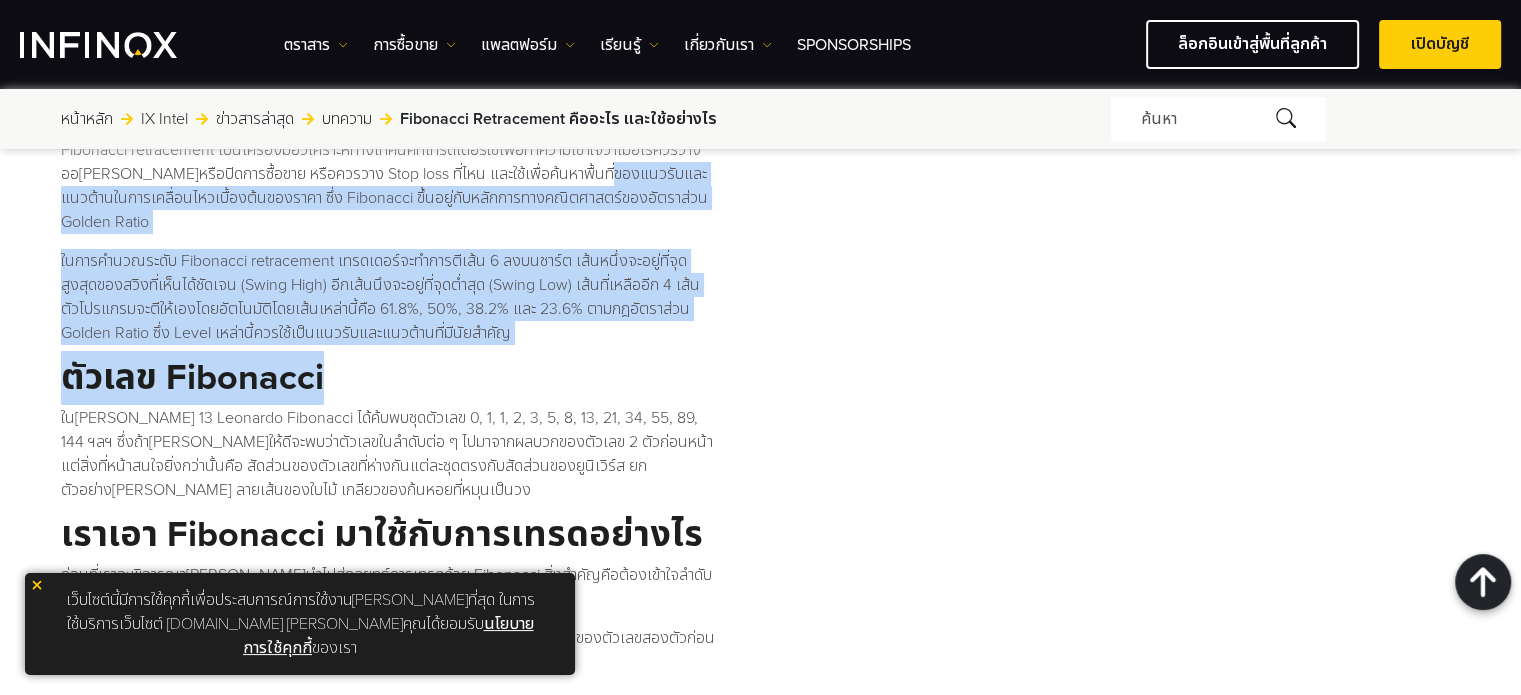 click on "ตัวเลข Fibonacci" at bounding box center (390, 379) 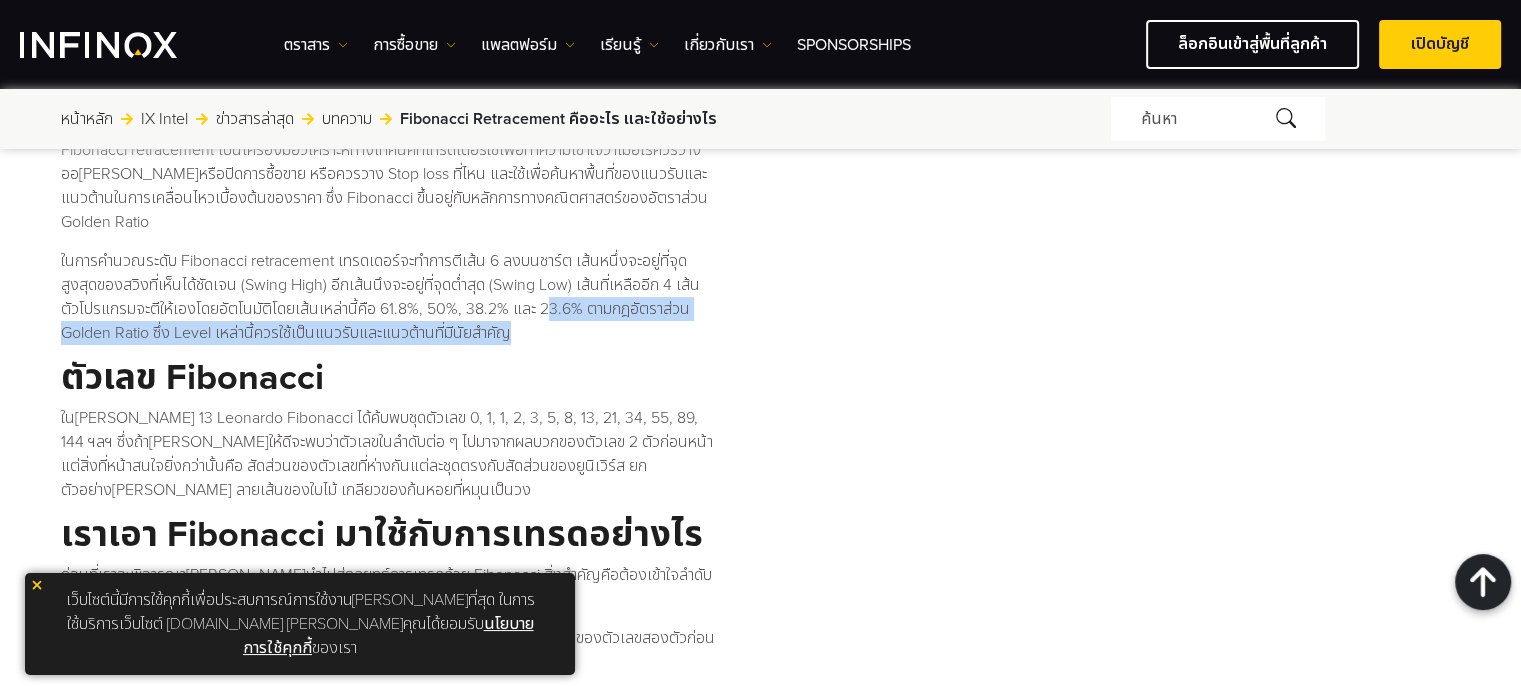 drag, startPoint x: 545, startPoint y: 280, endPoint x: 640, endPoint y: 381, distance: 138.65785 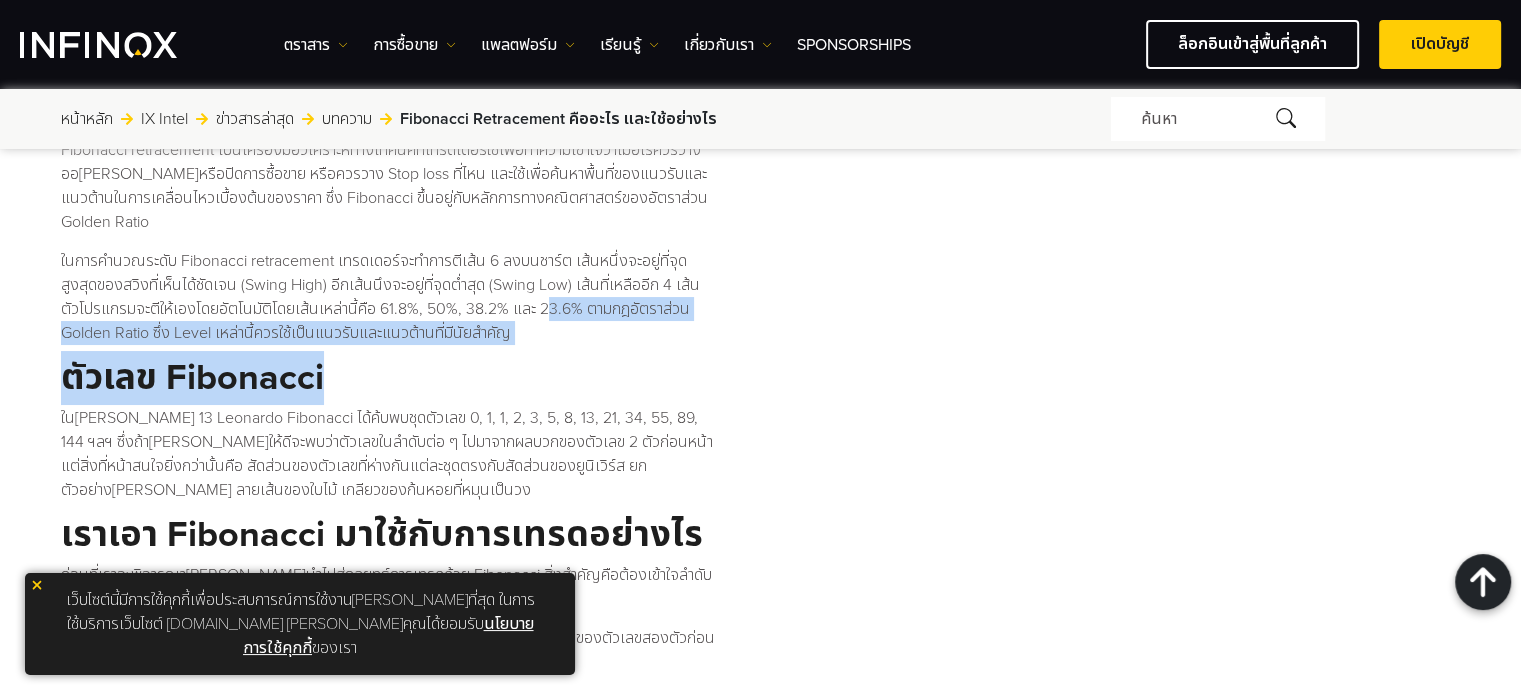 scroll, scrollTop: 0, scrollLeft: 0, axis: both 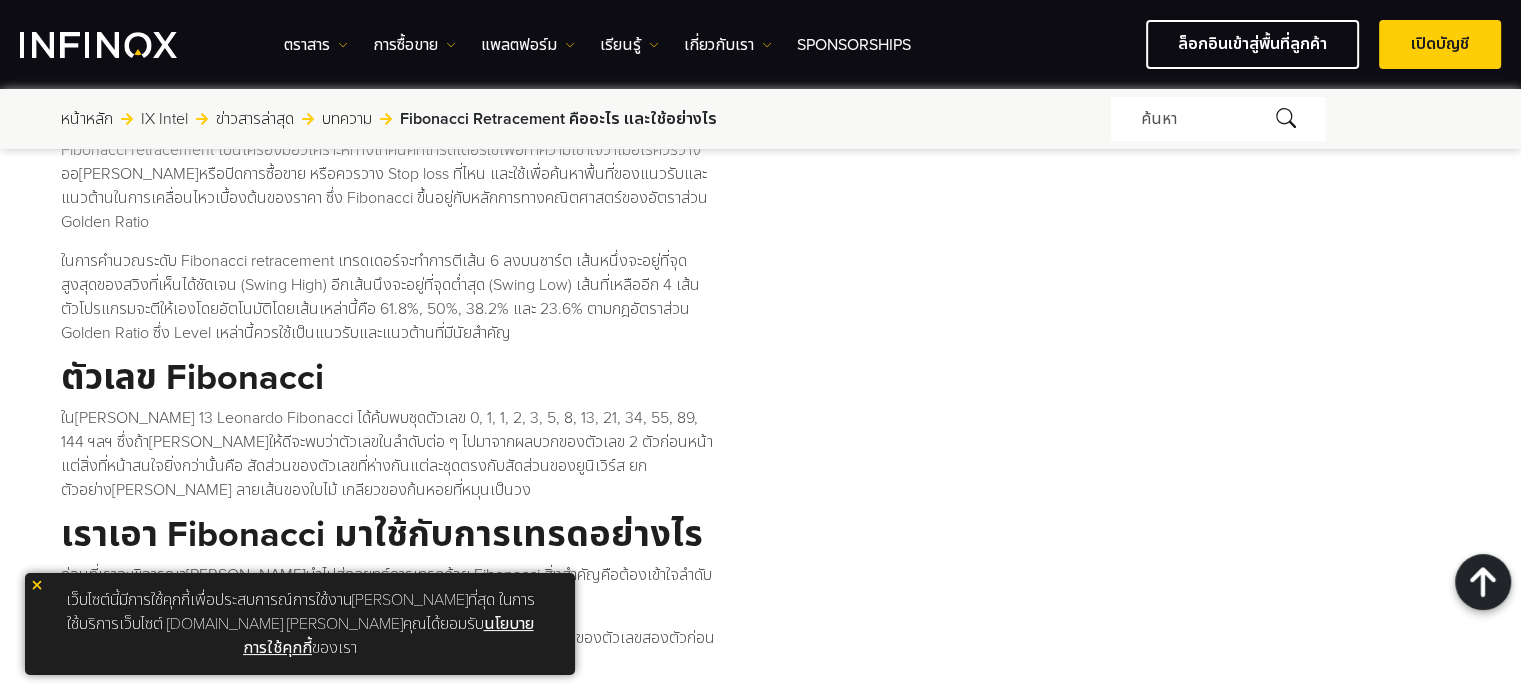 click on "ใน[PERSON_NAME] 13 Leonardo Fibonacci ได้ค้บพบชุดตัวเลข 0, 1, 1, 2, 3, 5, 8, 13, 21, 34, 55, 89, 144 ฯลฯ ซึ่งถ้า[PERSON_NAME]ให้ดีจะพบว่าตัวเลขในลำดับต่อ ๆ ไปมาจากผลบวกของตัวเลข 2 ตัวก่อนหน้า แต่สิ่งที่หน้าสนใจยิ่งกว่านั้นคือ สัดส่วนของตัวเลขที่ห่างกันแต่ละชุดตรงกับสัดส่วนของยูนิเวิร์ส ยกตัวอย่าง[PERSON_NAME] ลายเส้นของใบไม้ เกลียวของก้นหอยที่หมุนเป็นวง" at bounding box center [390, 454] 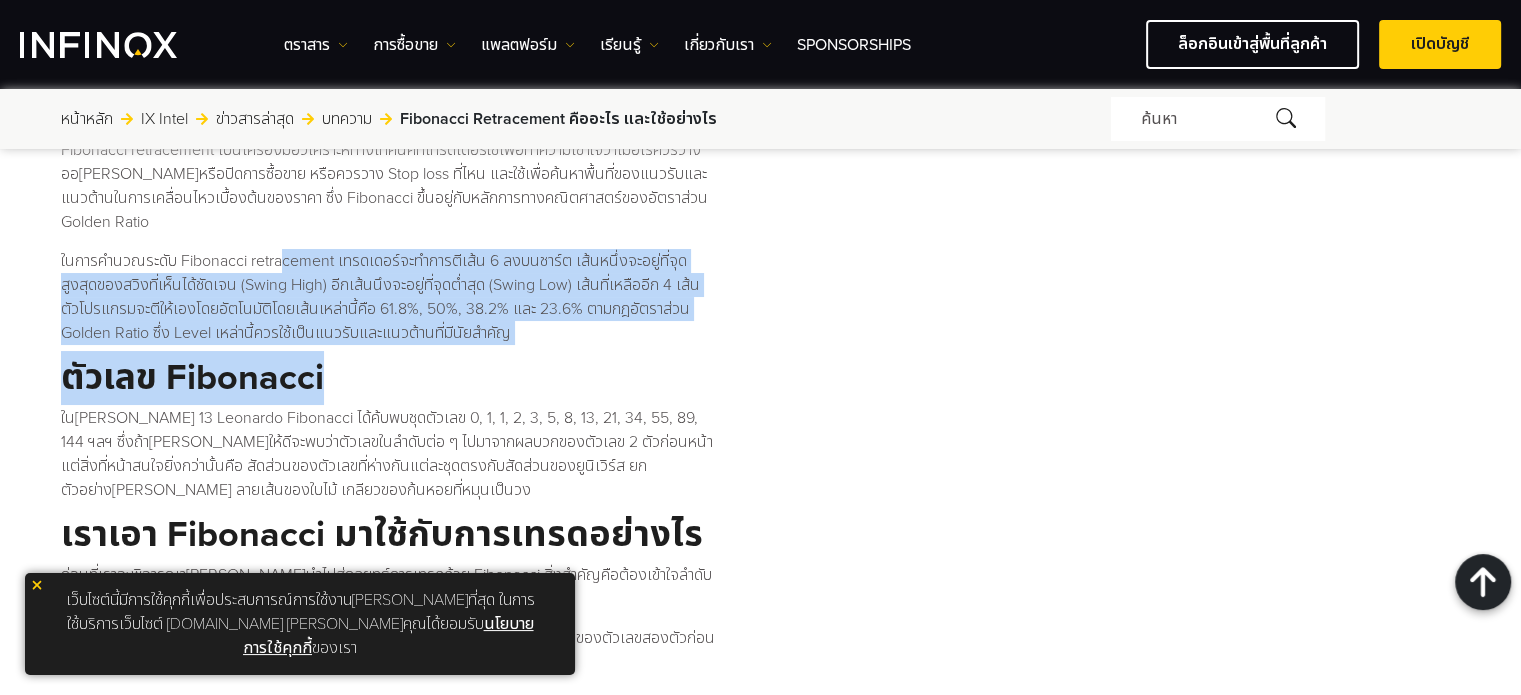drag, startPoint x: 292, startPoint y: 243, endPoint x: 552, endPoint y: 388, distance: 297.69952 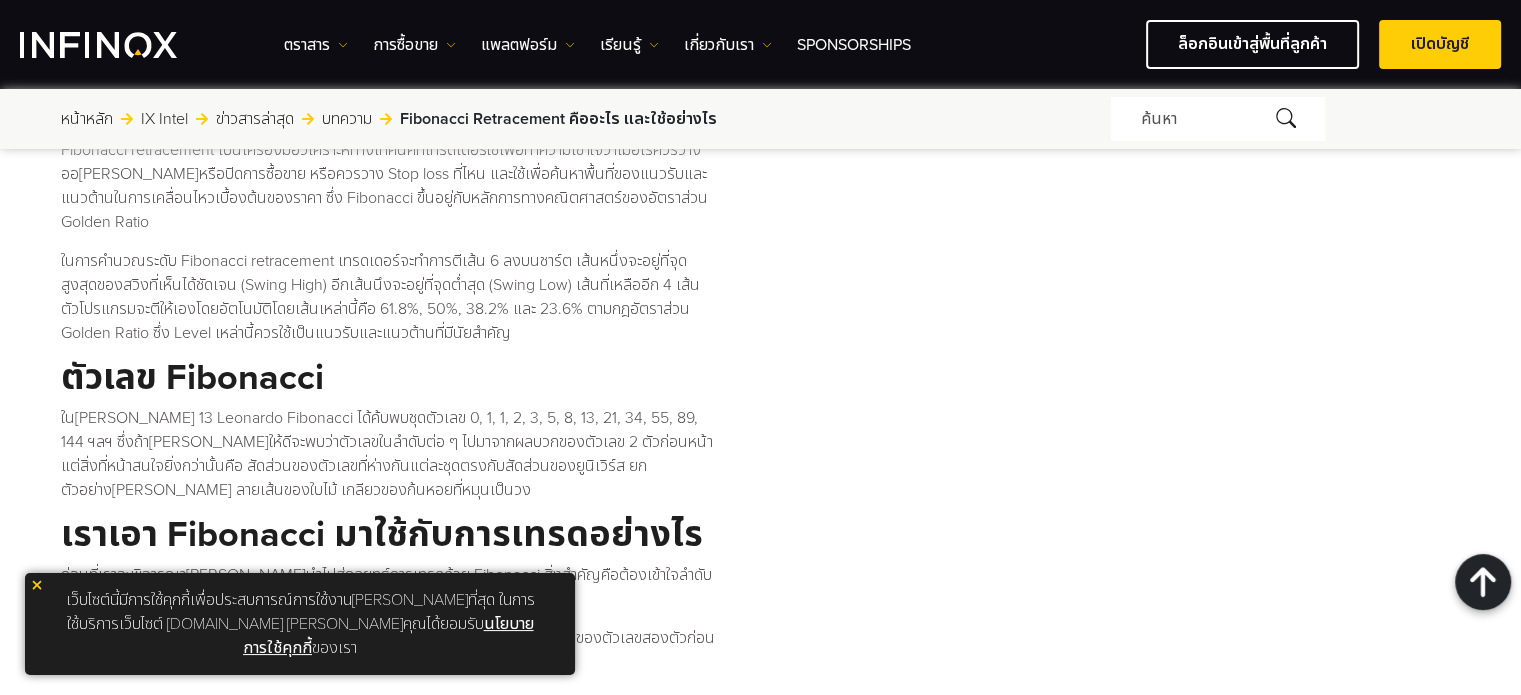 click on "ใน[PERSON_NAME] 13 Leonardo Fibonacci ได้ค้บพบชุดตัวเลข 0, 1, 1, 2, 3, 5, 8, 13, 21, 34, 55, 89, 144 ฯลฯ ซึ่งถ้า[PERSON_NAME]ให้ดีจะพบว่าตัวเลขในลำดับต่อ ๆ ไปมาจากผลบวกของตัวเลข 2 ตัวก่อนหน้า แต่สิ่งที่หน้าสนใจยิ่งกว่านั้นคือ สัดส่วนของตัวเลขที่ห่างกันแต่ละชุดตรงกับสัดส่วนของยูนิเวิร์ส ยกตัวอย่าง[PERSON_NAME] ลายเส้นของใบไม้ เกลียวของก้นหอยที่หมุนเป็นวง" at bounding box center (390, 454) 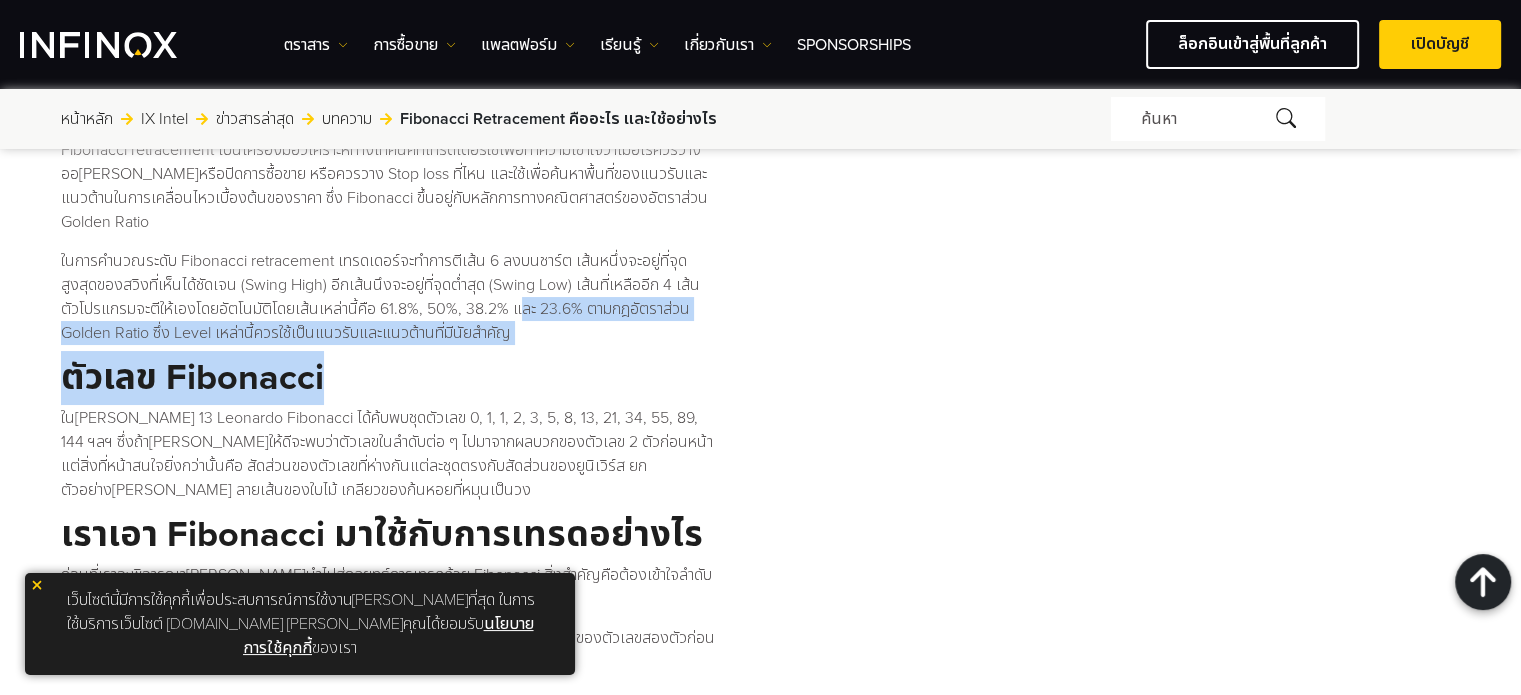 drag, startPoint x: 515, startPoint y: 304, endPoint x: 519, endPoint y: 226, distance: 78.10249 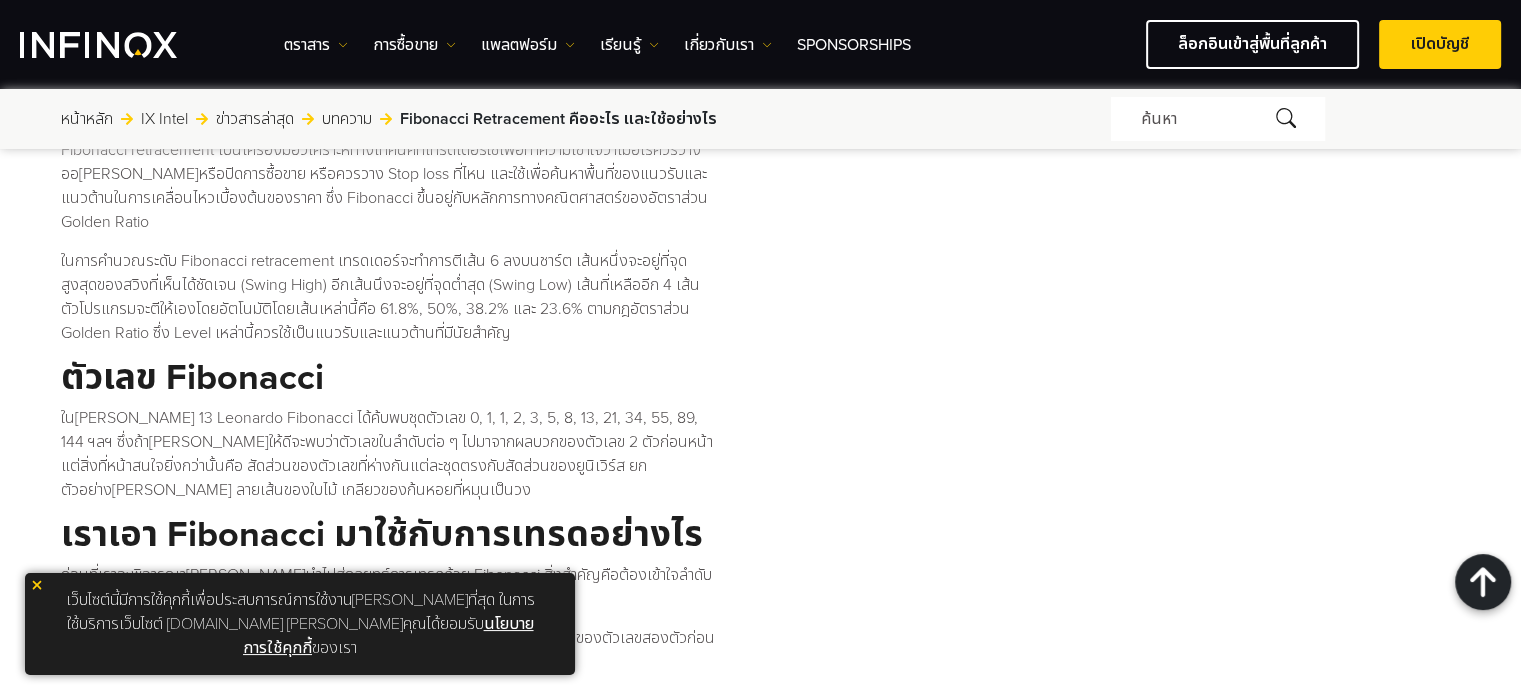 click on "Fibonacci retracement เป็นเครื่องมือวิเคราะห์ทางเทคนิคที่เทรดเดอร์ใช้เพื่อทำความเข้าใจว่าเมื่อไรควรวางออ[PERSON_NAME]หรือปิดการซื้อขาย หรือควรวาง Stop loss ที่ไหน และใช้เพื่อค้นหาพื้นที่ของแนวรับและแนวต้านในการเคลื่อนไหวเบื้องต้นของราคา ซึ่ง Fibonacci ขึ้นอยู่กับหลักการทางคณิตศาสตร์ของอัตราส่วน Golden Ratio" at bounding box center [390, 186] 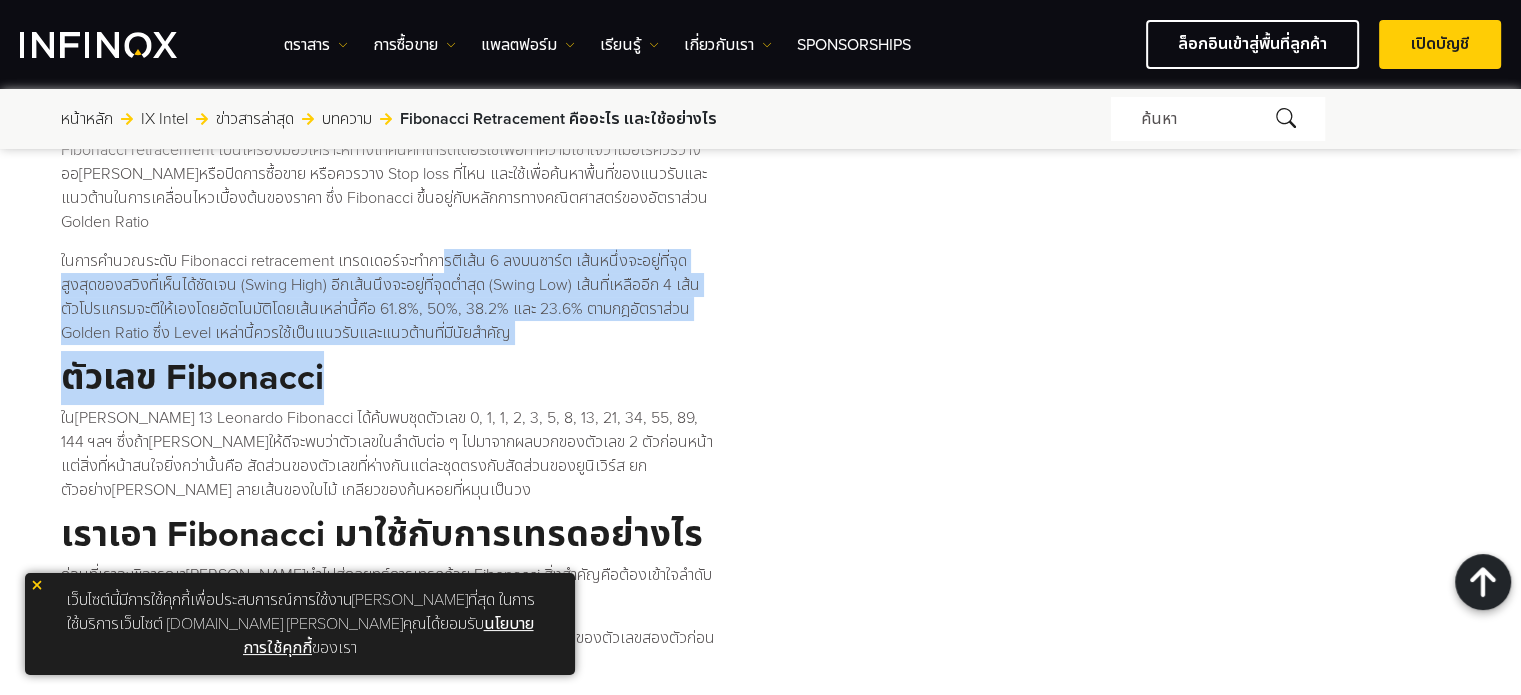 drag, startPoint x: 456, startPoint y: 271, endPoint x: 516, endPoint y: 387, distance: 130.59862 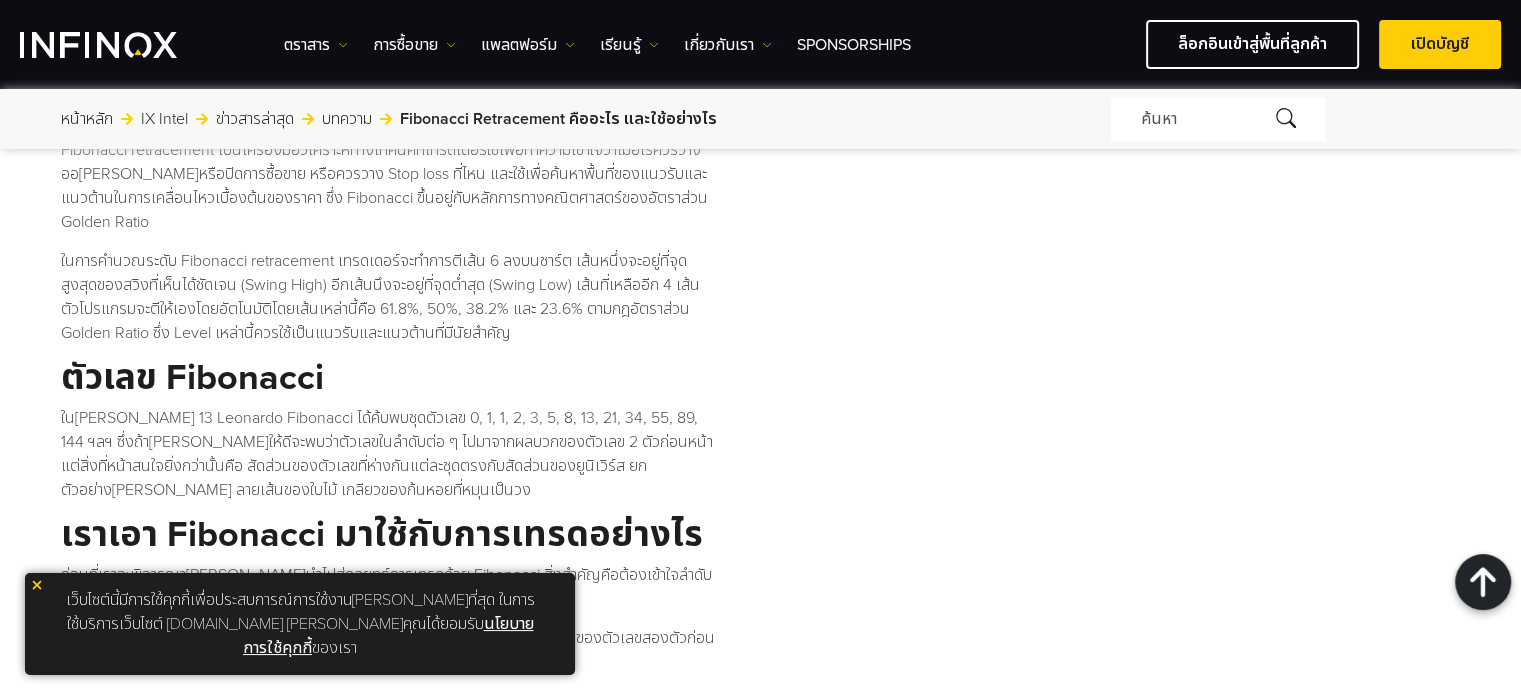 click on "ใน[PERSON_NAME] 13 Leonardo Fibonacci ได้ค้บพบชุดตัวเลข 0, 1, 1, 2, 3, 5, 8, 13, 21, 34, 55, 89, 144 ฯลฯ ซึ่งถ้า[PERSON_NAME]ให้ดีจะพบว่าตัวเลขในลำดับต่อ ๆ ไปมาจากผลบวกของตัวเลข 2 ตัวก่อนหน้า แต่สิ่งที่หน้าสนใจยิ่งกว่านั้นคือ สัดส่วนของตัวเลขที่ห่างกันแต่ละชุดตรงกับสัดส่วนของยูนิเวิร์ส ยกตัวอย่าง[PERSON_NAME] ลายเส้นของใบไม้ เกลียวของก้นหอยที่หมุนเป็นวง" at bounding box center (390, 454) 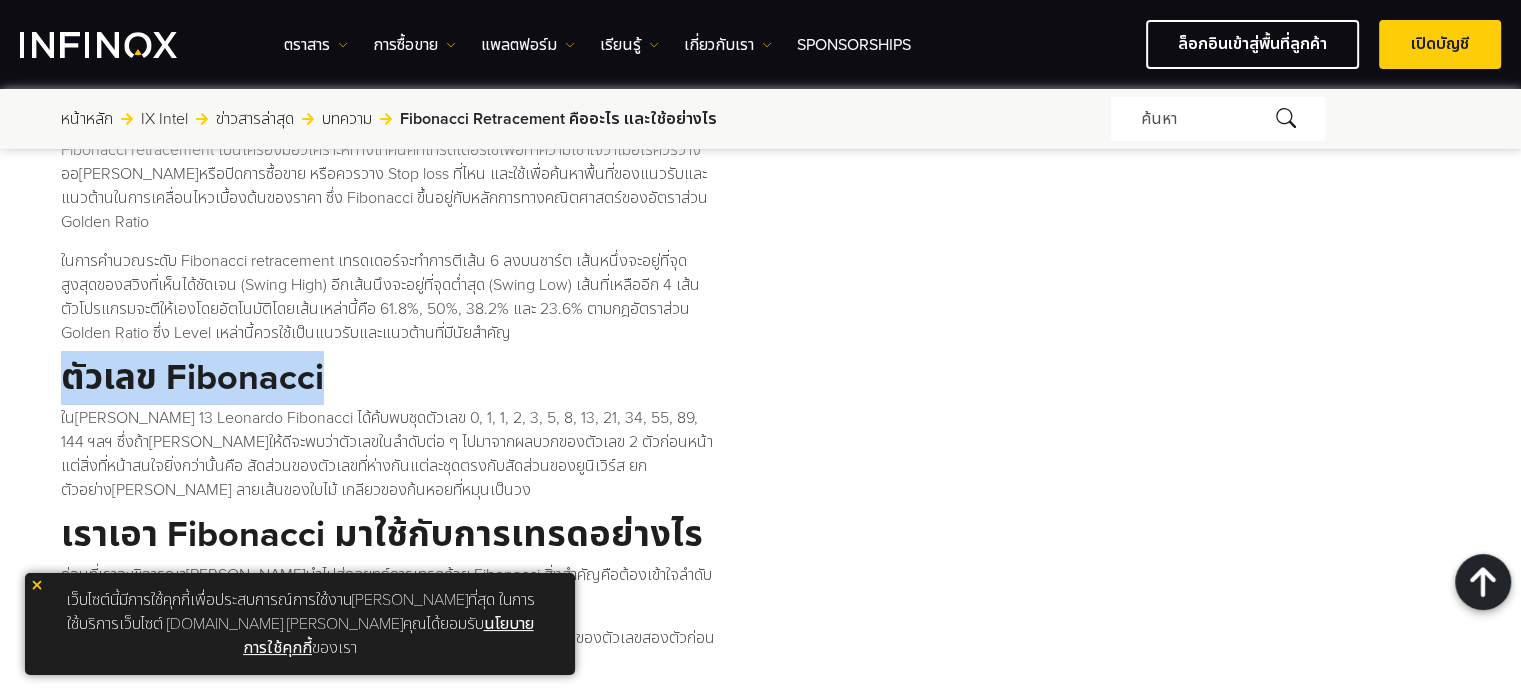 drag, startPoint x: 516, startPoint y: 319, endPoint x: 527, endPoint y: 236, distance: 83.725746 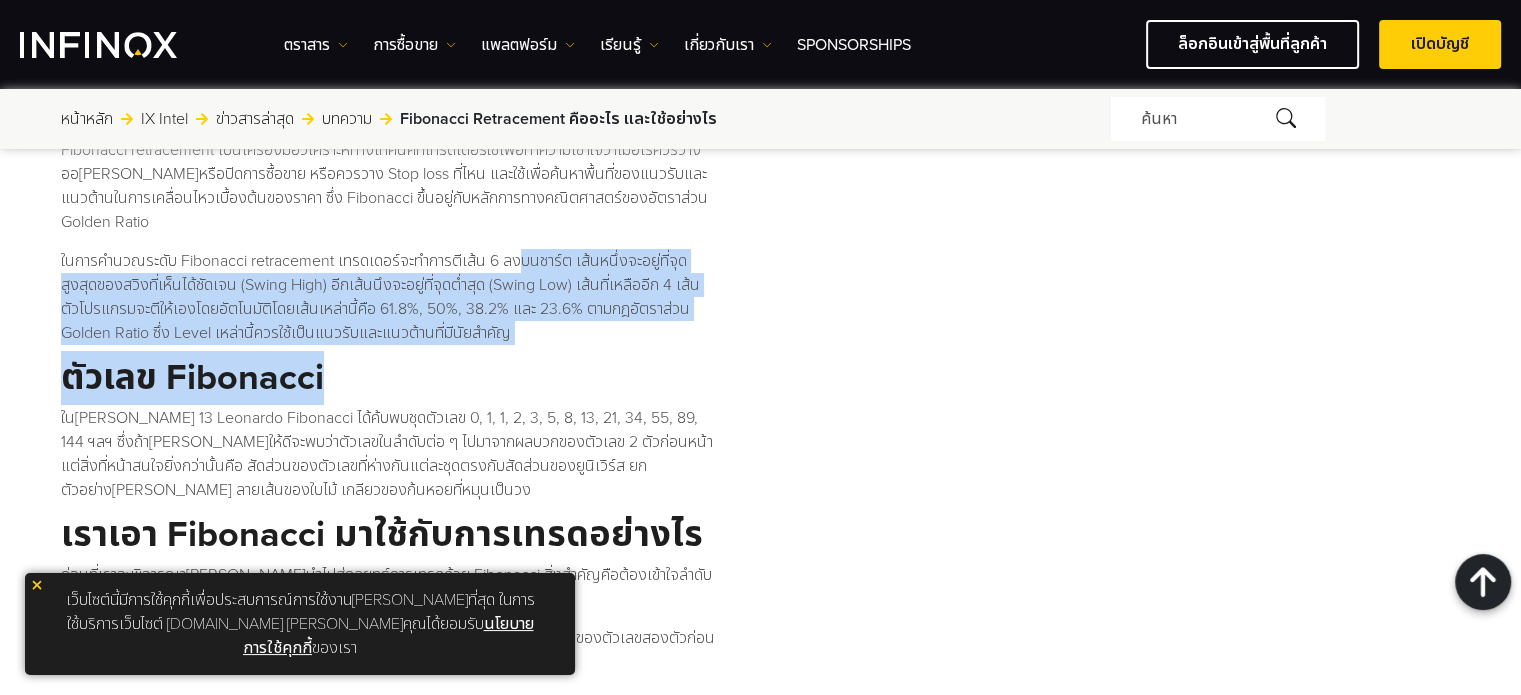click on "ในการคำนวณระดับ Fibonacci retracement เทรดเดอร์จะทำการตีเส้น 6 ลงบนชาร์ต เส้นหนึ่งจะอยู่ที่จุดสูงสุดของสวิงที่เห็นได้ชัดเจน (Swing High) อีกเส้นนึงจะอยู่ที่จุดต่ำสุด (Swing Low) เส้นที่เหลืออีก 4 เส้น ตัวโปรแกรมจะตีให้เองโดยอัตโนมัติโดยเส้นเหล่านี้คือ 61.8%, 50%, 38.2% และ 23.6% ตามกฎอัตราส่วน Golden Ratio ซึ่ง Level เหล่านี้ควรใช้เป็นแนวรับและแนวต้านที่มีนัยสำคัญ" at bounding box center [390, 297] 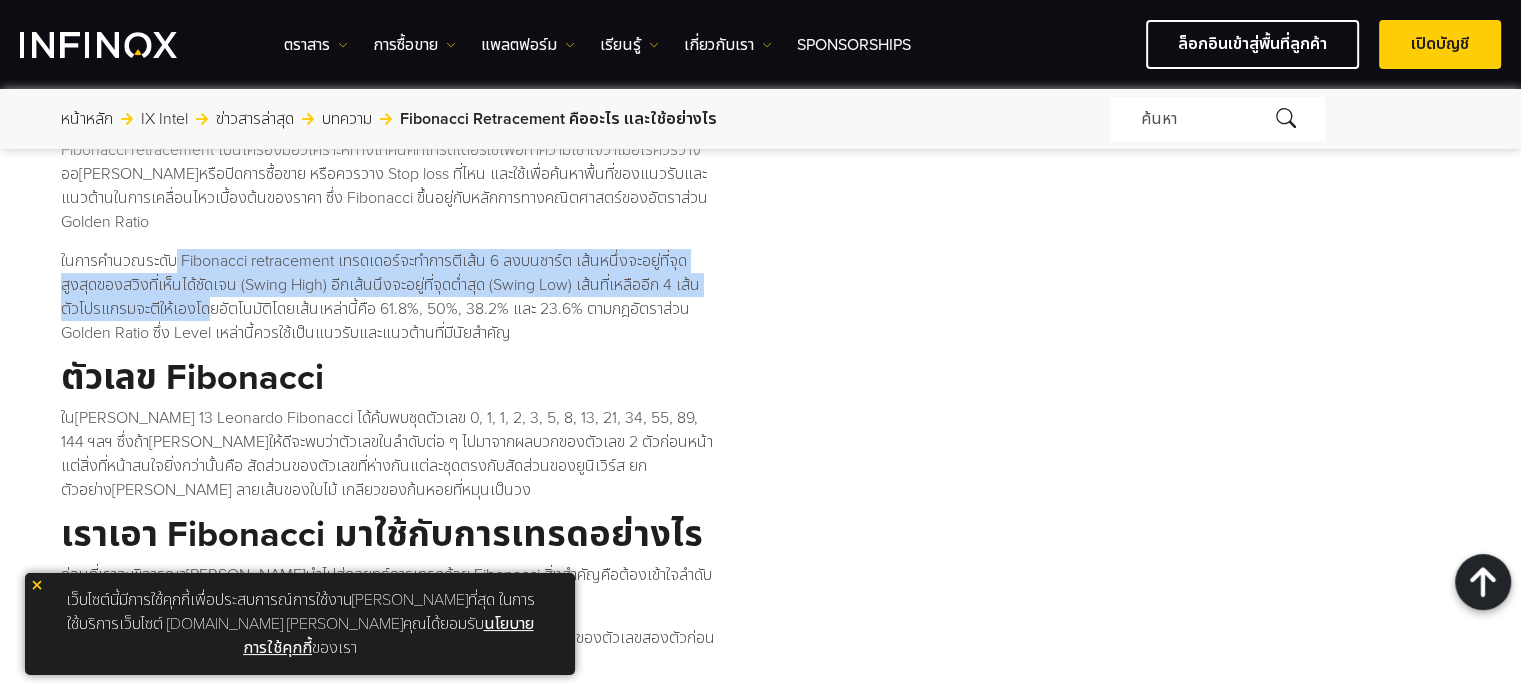 drag, startPoint x: 187, startPoint y: 263, endPoint x: 223, endPoint y: 309, distance: 58.412327 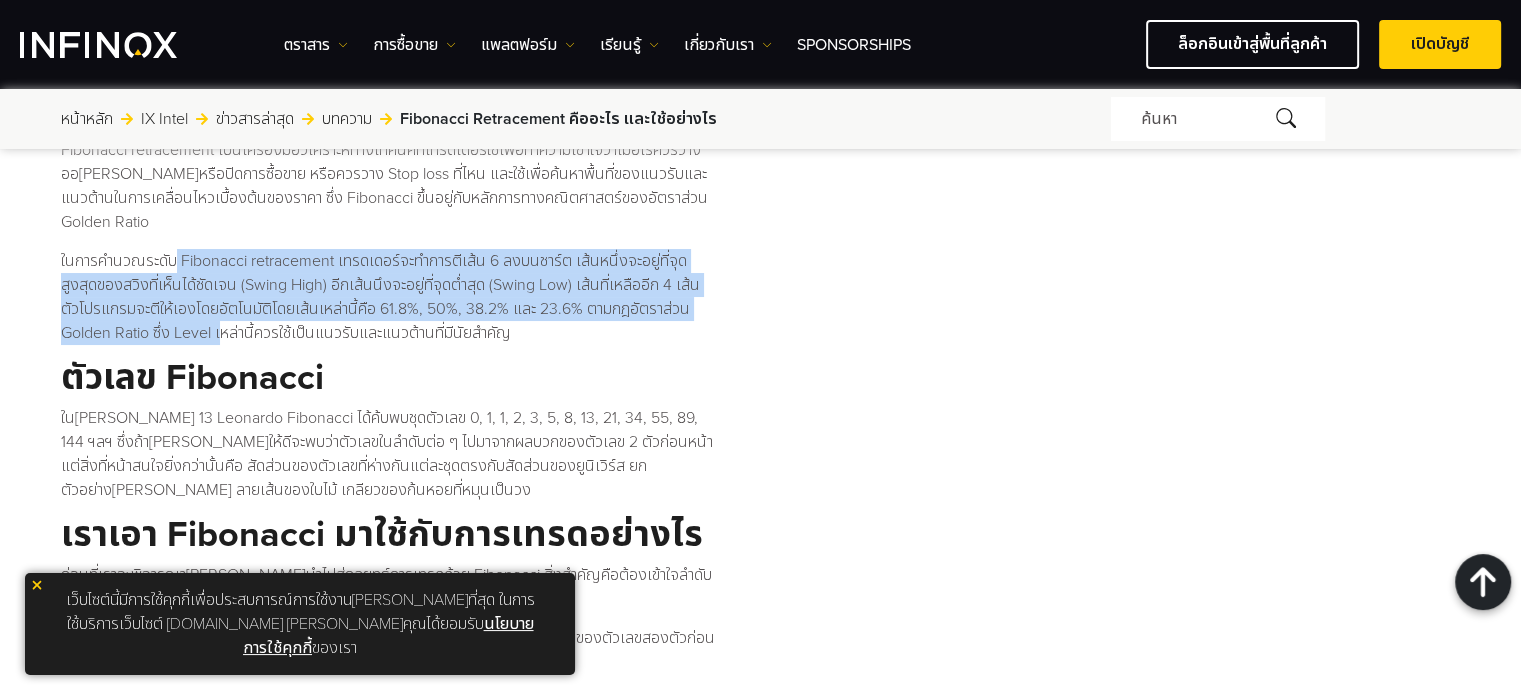 click on "ในการคำนวณระดับ Fibonacci retracement เทรดเดอร์จะทำการตีเส้น 6 ลงบนชาร์ต เส้นหนึ่งจะอยู่ที่จุดสูงสุดของสวิงที่เห็นได้ชัดเจน (Swing High) อีกเส้นนึงจะอยู่ที่จุดต่ำสุด (Swing Low) เส้นที่เหลืออีก 4 เส้น ตัวโปรแกรมจะตีให้เองโดยอัตโนมัติโดยเส้นเหล่านี้คือ 61.8%, 50%, 38.2% และ 23.6% ตามกฎอัตราส่วน Golden Ratio ซึ่ง Level เหล่านี้ควรใช้เป็นแนวรับและแนวต้านที่มีนัยสำคัญ" at bounding box center (390, 297) 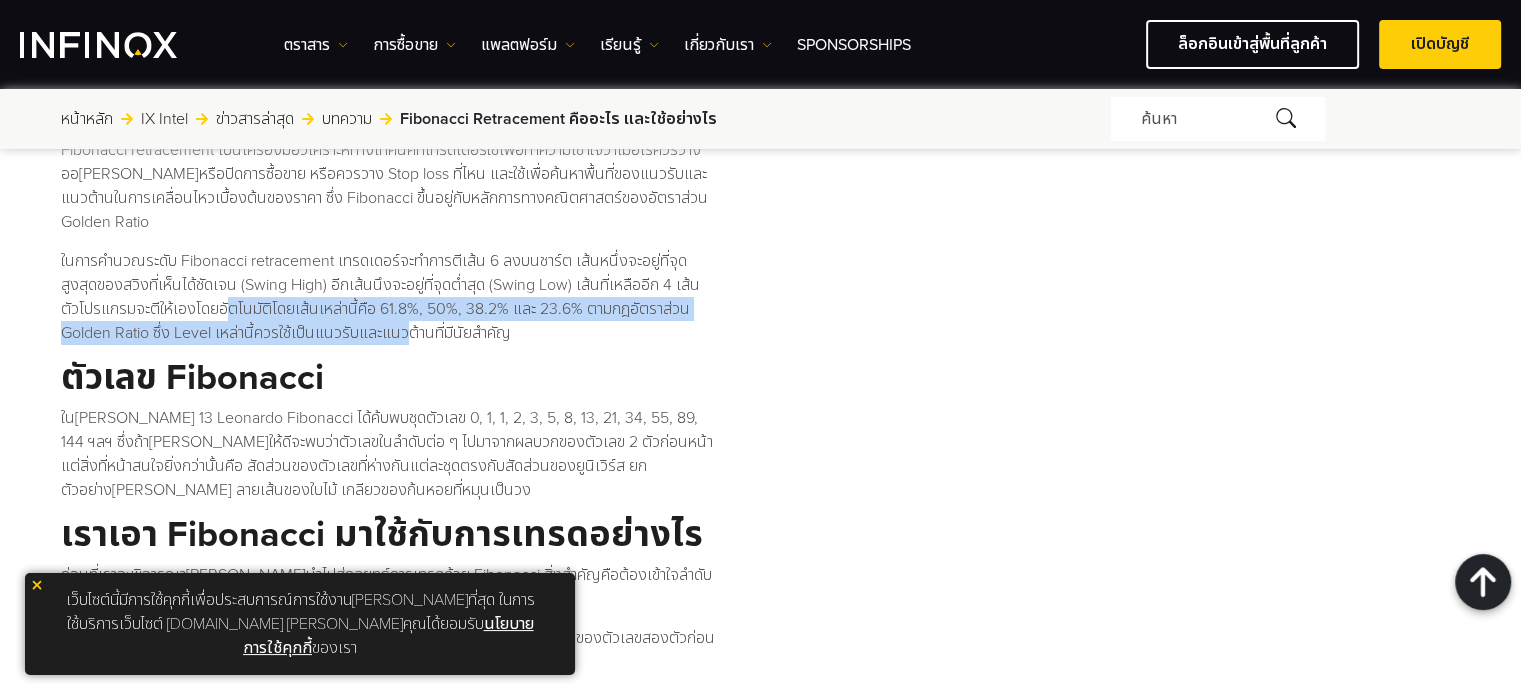 drag, startPoint x: 226, startPoint y: 275, endPoint x: 500, endPoint y: 323, distance: 278.1726 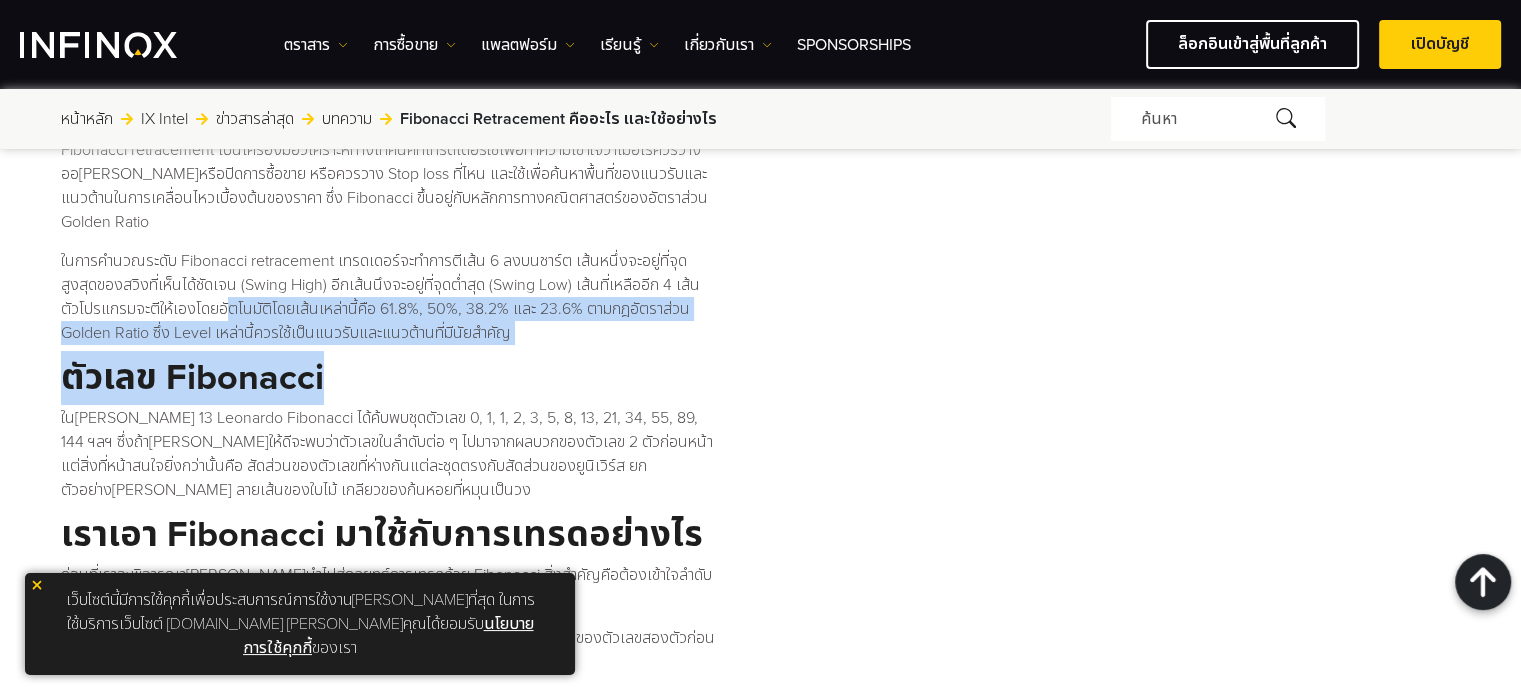 click on "Fibonacci Retracement นั้นเป็นที่[PERSON_NAME]อย่างมากสำหรับ technical traders โดย Fibonacci คือชุดของตัวเลขโดยที่ตัวเลขแต่ละตัวในลำดับเป็นผลรวมของตัวเลข 2 ตัวก่อนหน้า ซึ่งถูกใช้ในการวิเคราะห์ทางเทคนิคเพื่อทำนายการเคลื่อนไหวใน[PERSON_NAME]โดยการระบุ price level ล่วงหน้าที่คาดว่าจะ[PERSON_NAME]ซื้อขายแลกเปลี่ยนอย่างมีนัยยะสำหรับที่ price level เหล่านั้น
Fibonacci Retracement คืออะไร?
ตัวเลข Fibonacci" at bounding box center (390, 1361) 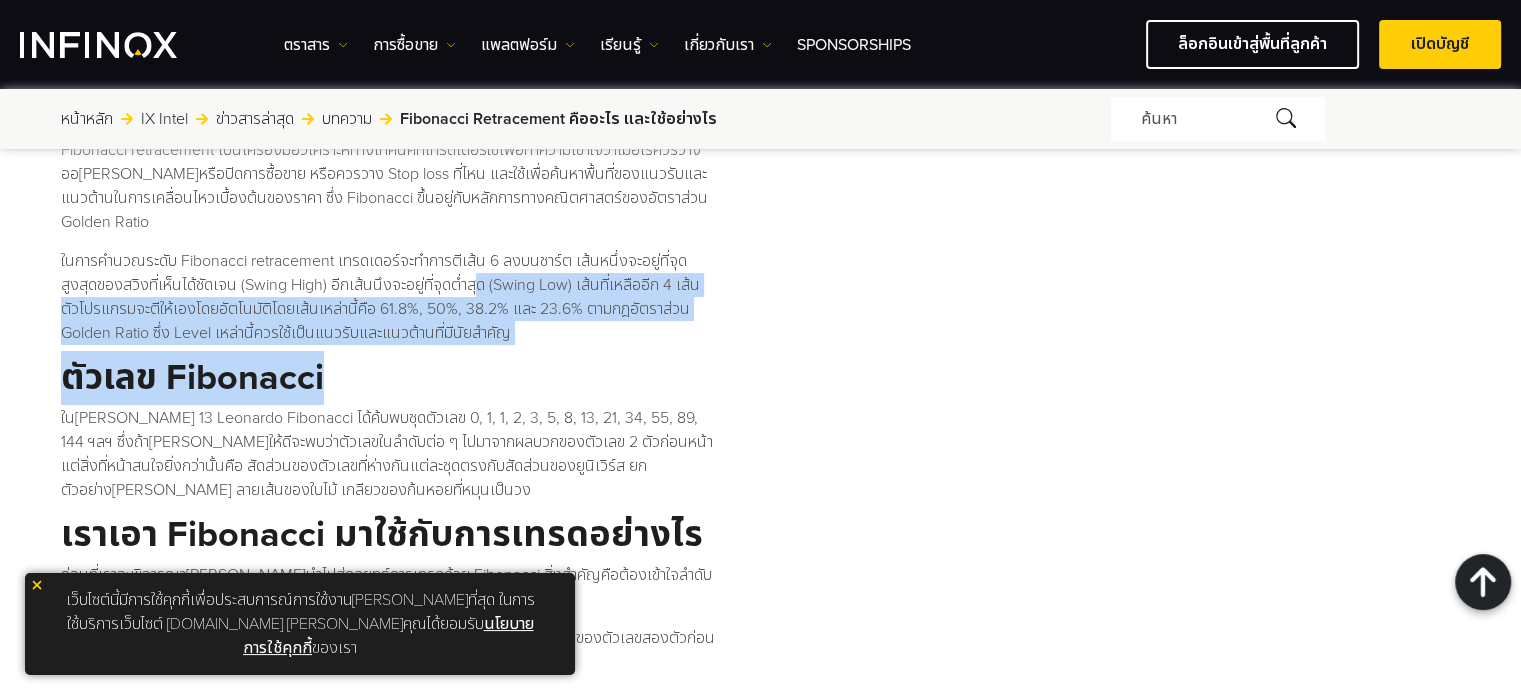 drag, startPoint x: 480, startPoint y: 272, endPoint x: 496, endPoint y: 349, distance: 78.64477 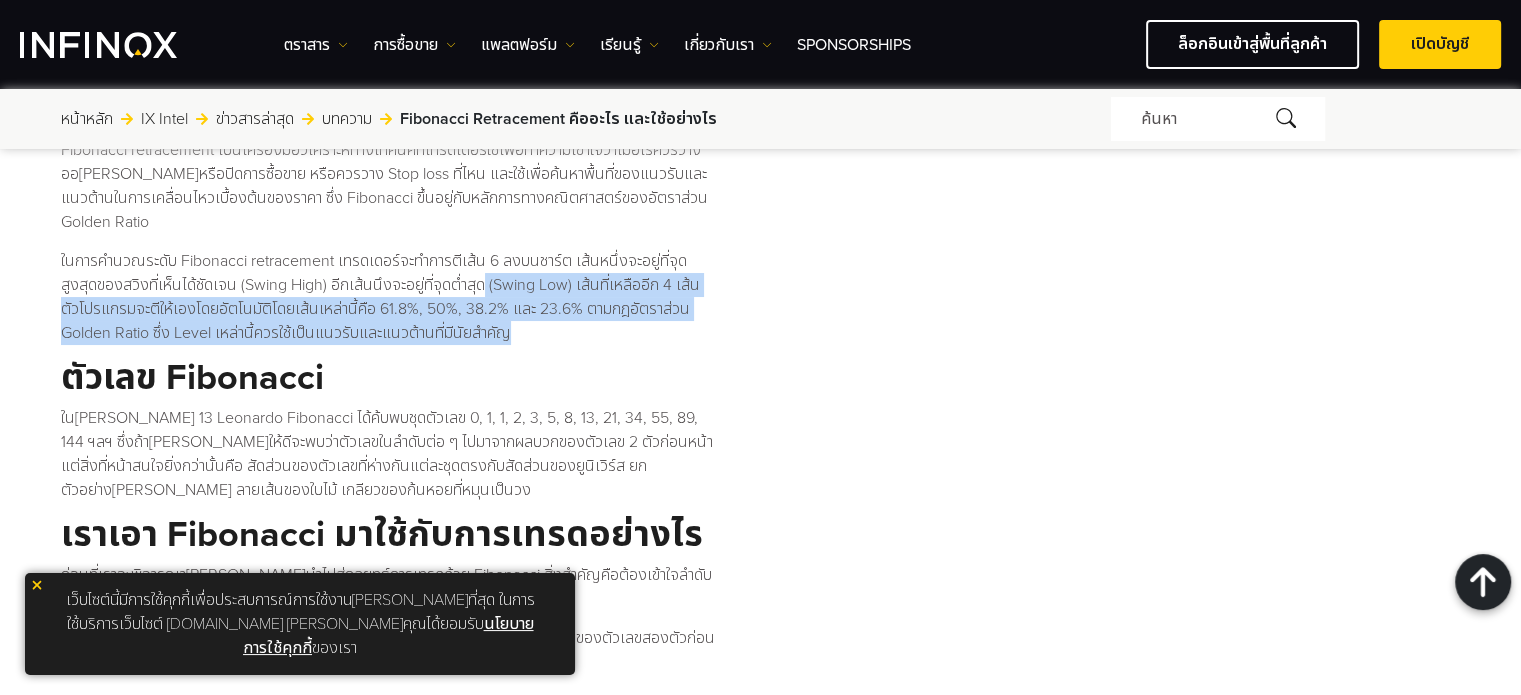 drag, startPoint x: 507, startPoint y: 274, endPoint x: 560, endPoint y: 303, distance: 60.41523 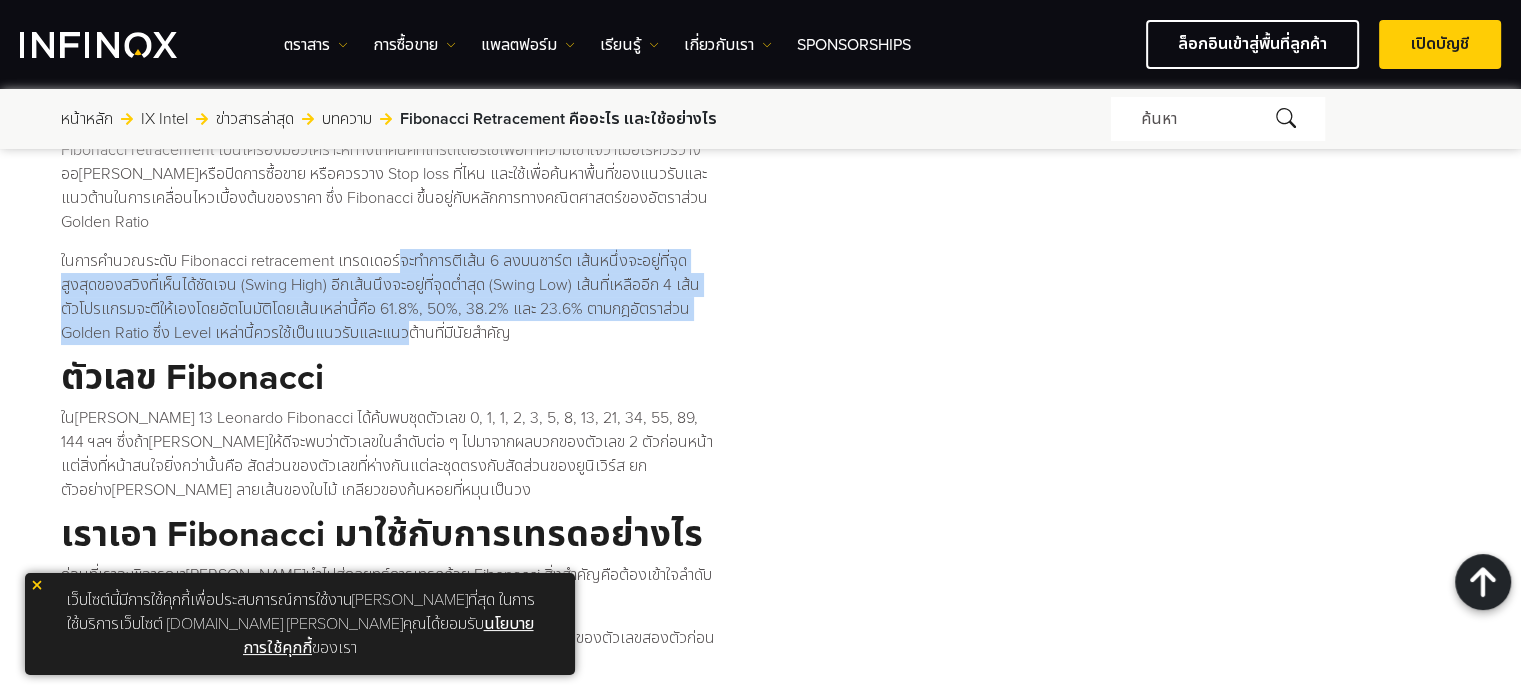 drag, startPoint x: 405, startPoint y: 247, endPoint x: 418, endPoint y: 339, distance: 92.91394 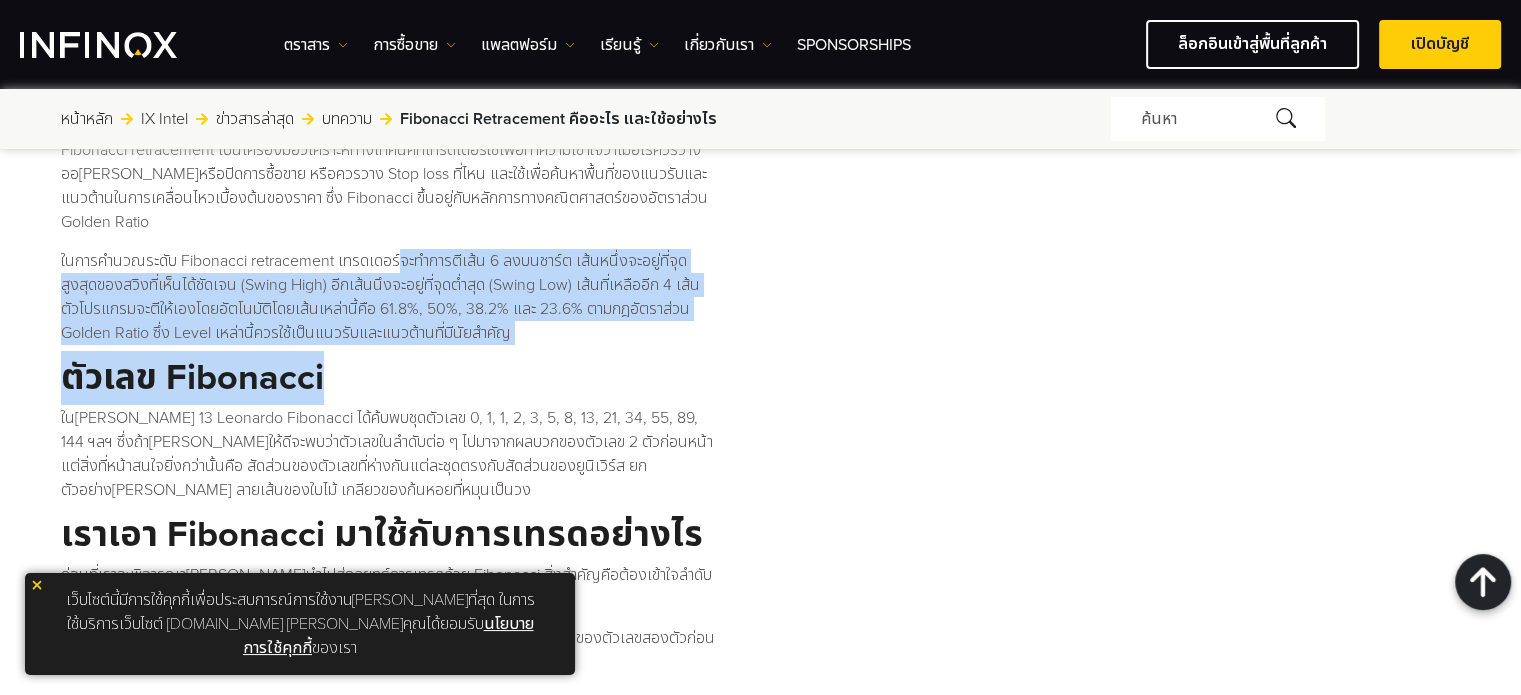 click on "ตัวเลข Fibonacci" at bounding box center [390, 379] 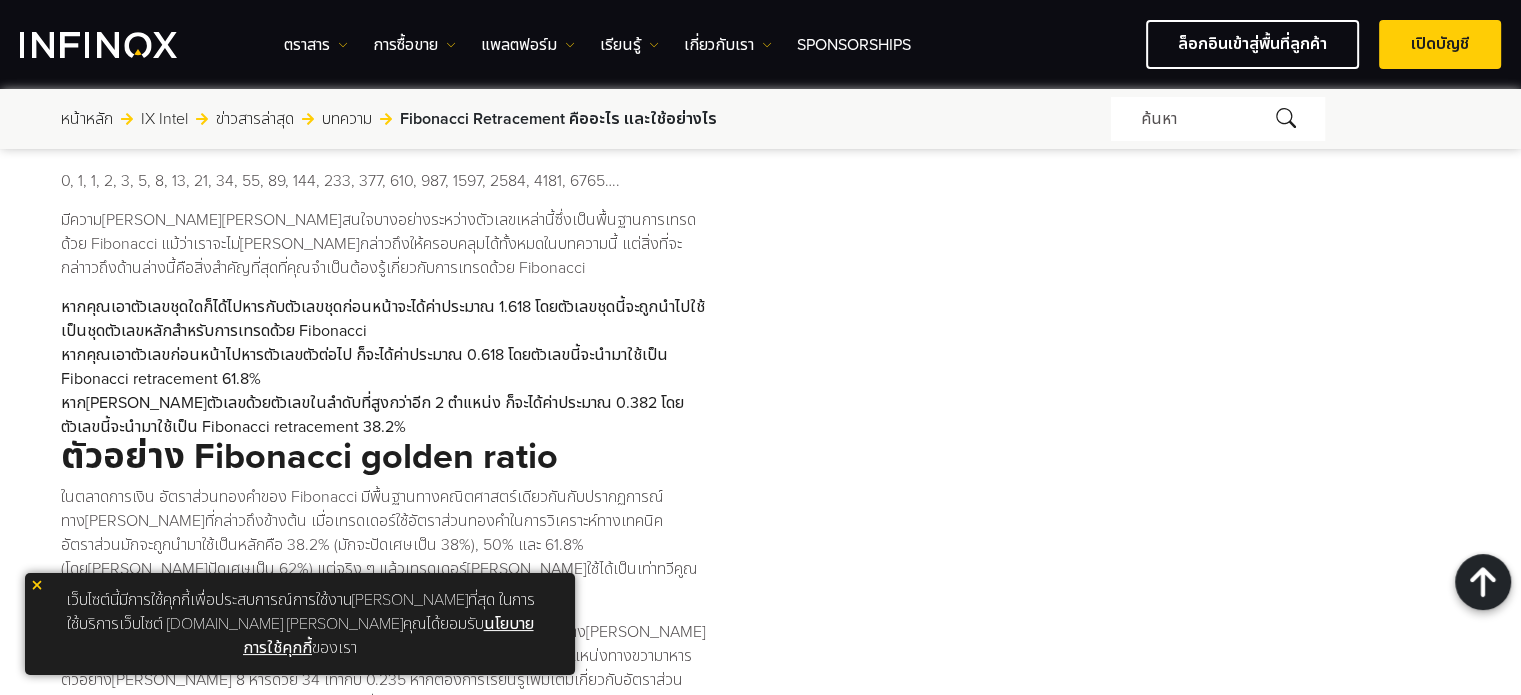 scroll, scrollTop: 1900, scrollLeft: 0, axis: vertical 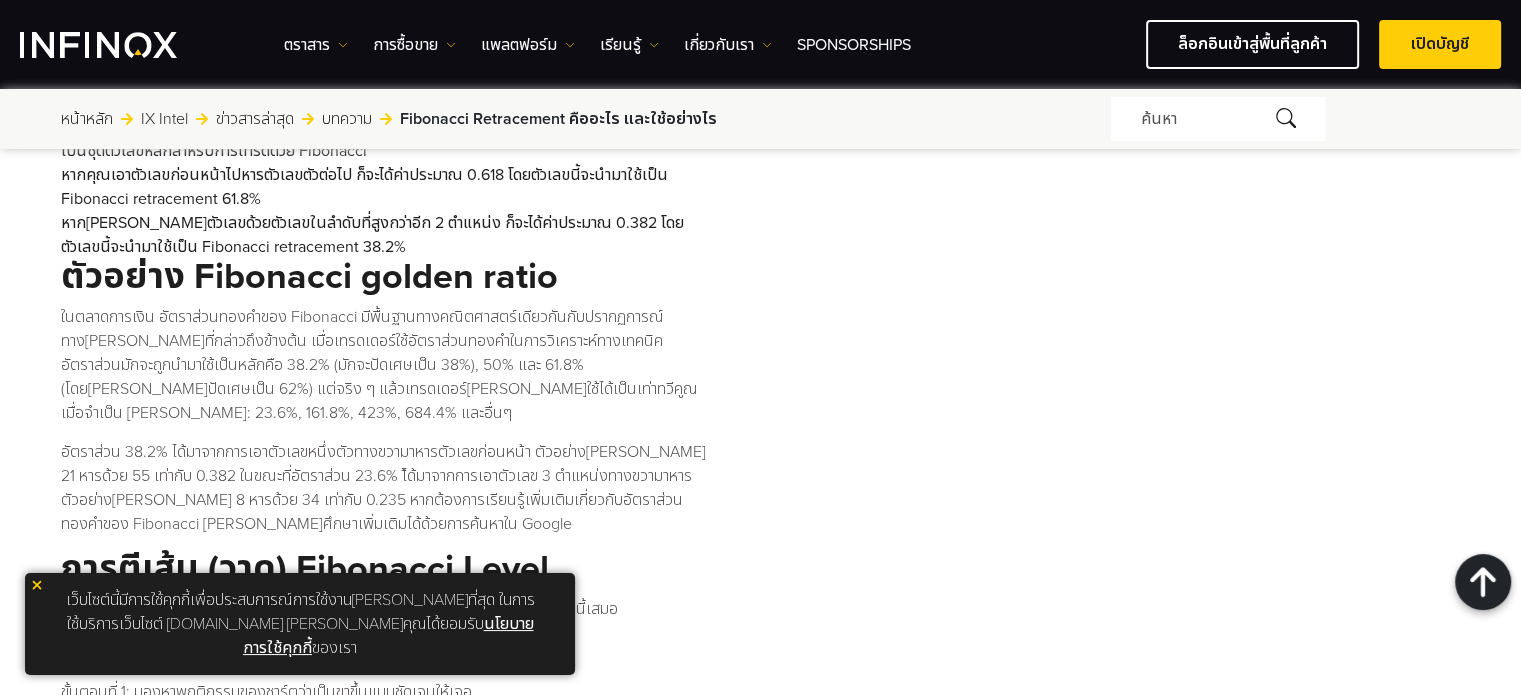 drag, startPoint x: 425, startPoint y: 383, endPoint x: 413, endPoint y: 285, distance: 98.731964 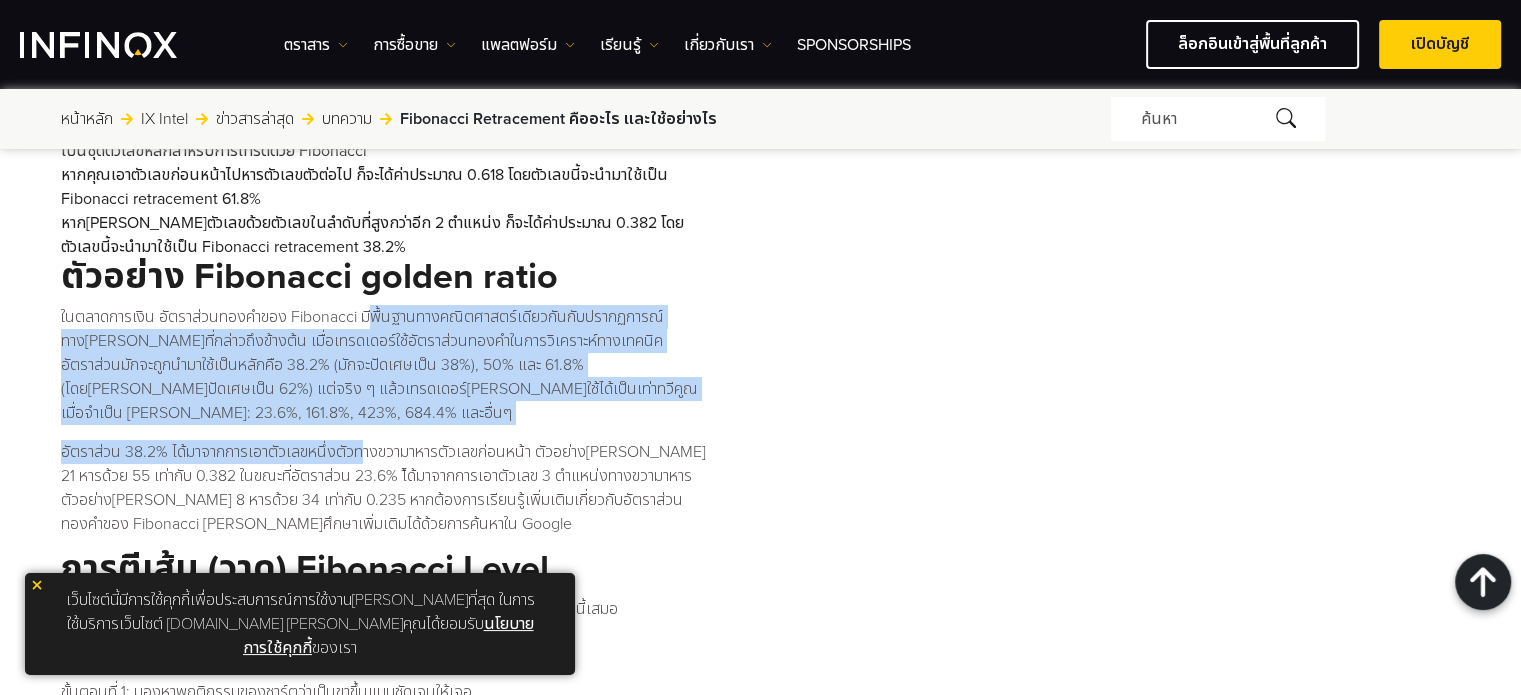 drag, startPoint x: 364, startPoint y: 317, endPoint x: 364, endPoint y: 428, distance: 111 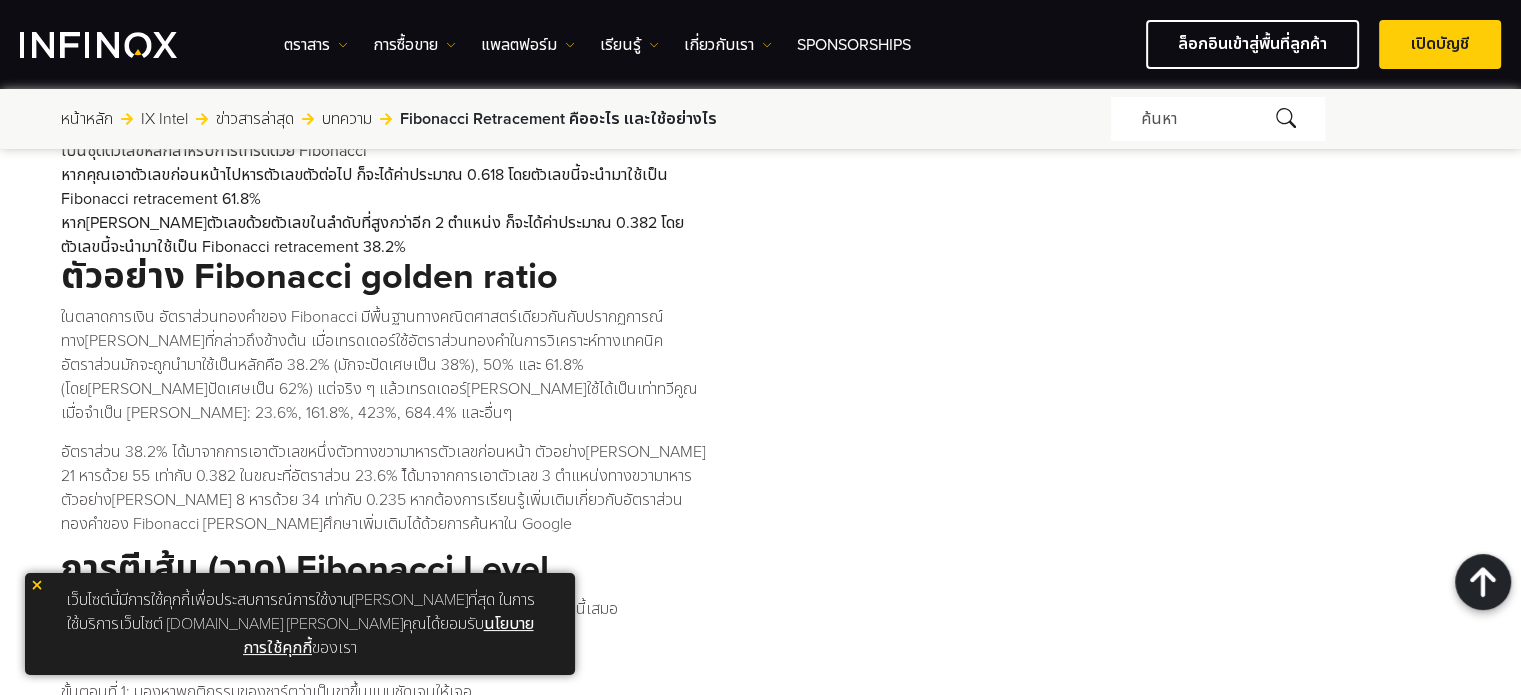 click on "อัตราส่วน 38.2% ได้มาจากการเอาตัวเลขหนึ่งตัวทางขวามาหารตัวเลขก่อนหน้า ตัวอย่าง[PERSON_NAME] 21 หารด้วย 55 เท่ากับ 0.382 ในขณะที่อัตราส่วน 23.6% ไ้ด้มาจากการเอาตัวเลข 3 ตำแหน่งทางขวามาหาร ตัวอย่าง[PERSON_NAME] 8 หารด้วย 34 เท่ากับ 0.235 หากต้องการเรียนรู้เพิ่มเติมเกี่ยวกับอัตราส่วนทองคำของ Fibonacci [PERSON_NAME]ศึกษาเพิ่มเติมได้ด้วยการค้นหาใน Google" at bounding box center (390, 488) 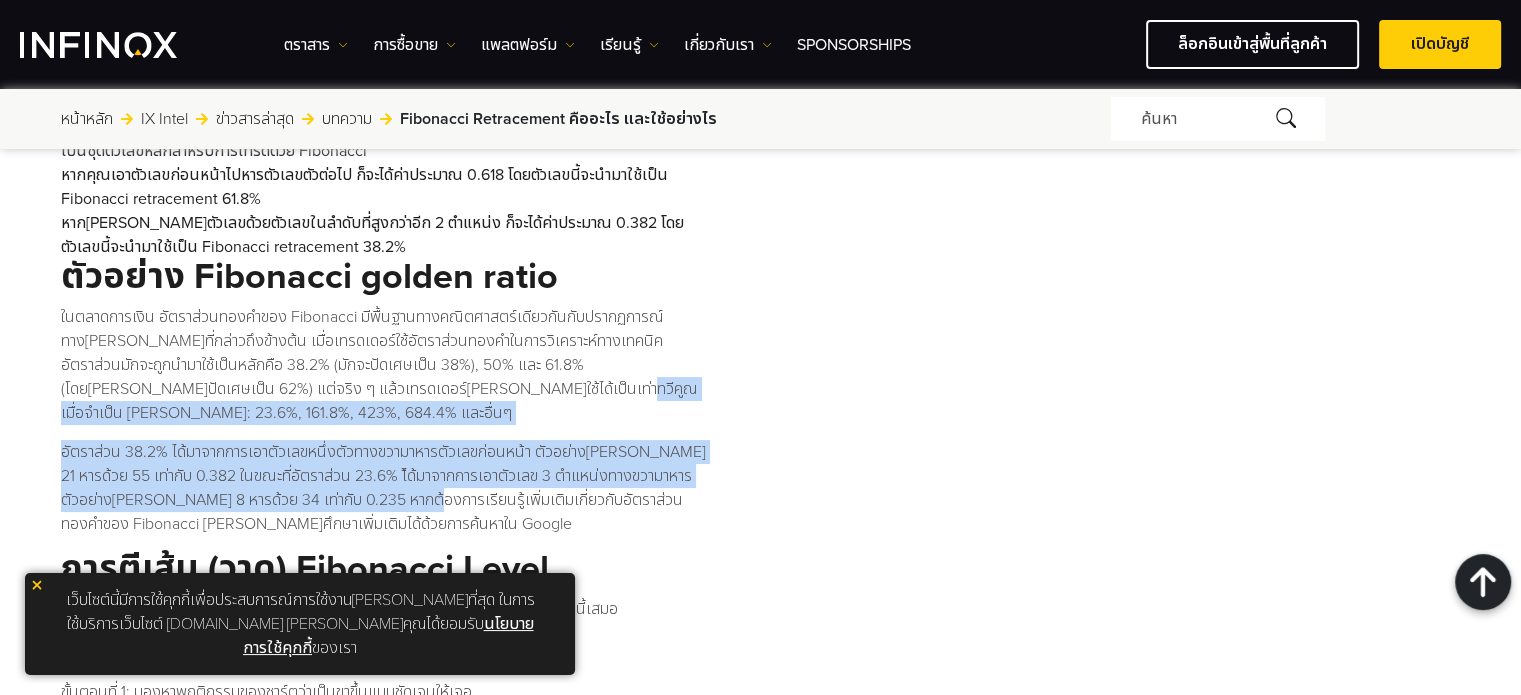 drag, startPoint x: 364, startPoint y: 368, endPoint x: 357, endPoint y: 287, distance: 81.3019 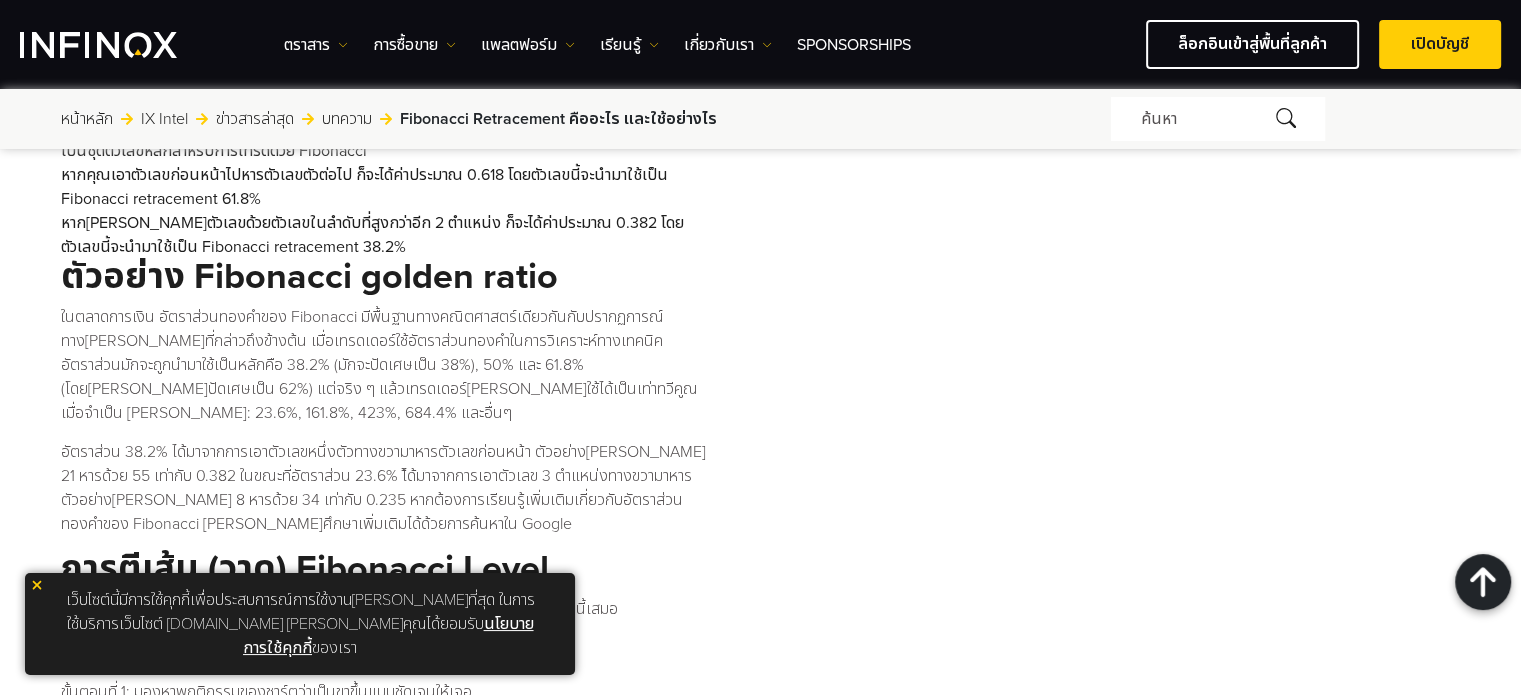 click on "ในตลาดการเงิน อัตราส่วนทองคำของ Fibonacci มีพื้นฐานทางคณิตศาสตร์เดียวกันกับปรากฏการณ์ทาง[PERSON_NAME]ที่กล่าวถึงข้างต้น เมื่อเทรดเดอร์ใช้อัตราส่วนทองคำในการวิเคราะห์ทางเทคนิค อัตราส่วนมักจะถูกนำมาใช้เป็นหลักคือ 38.2% (มักจะปัดเศษเป็น 38%), 50% และ 61.8% (โดย[PERSON_NAME]ปัดเศษเป็น 62%) แต่จริง ๆ แล้วเทรดเดอร์[PERSON_NAME]ใช้ได้เป็นเท่าทวีคูณเมื่อจำเป็น [PERSON_NAME]: 23.6%, 161.8%, 423%, 684.4% และอื่นๆ" at bounding box center [390, 365] 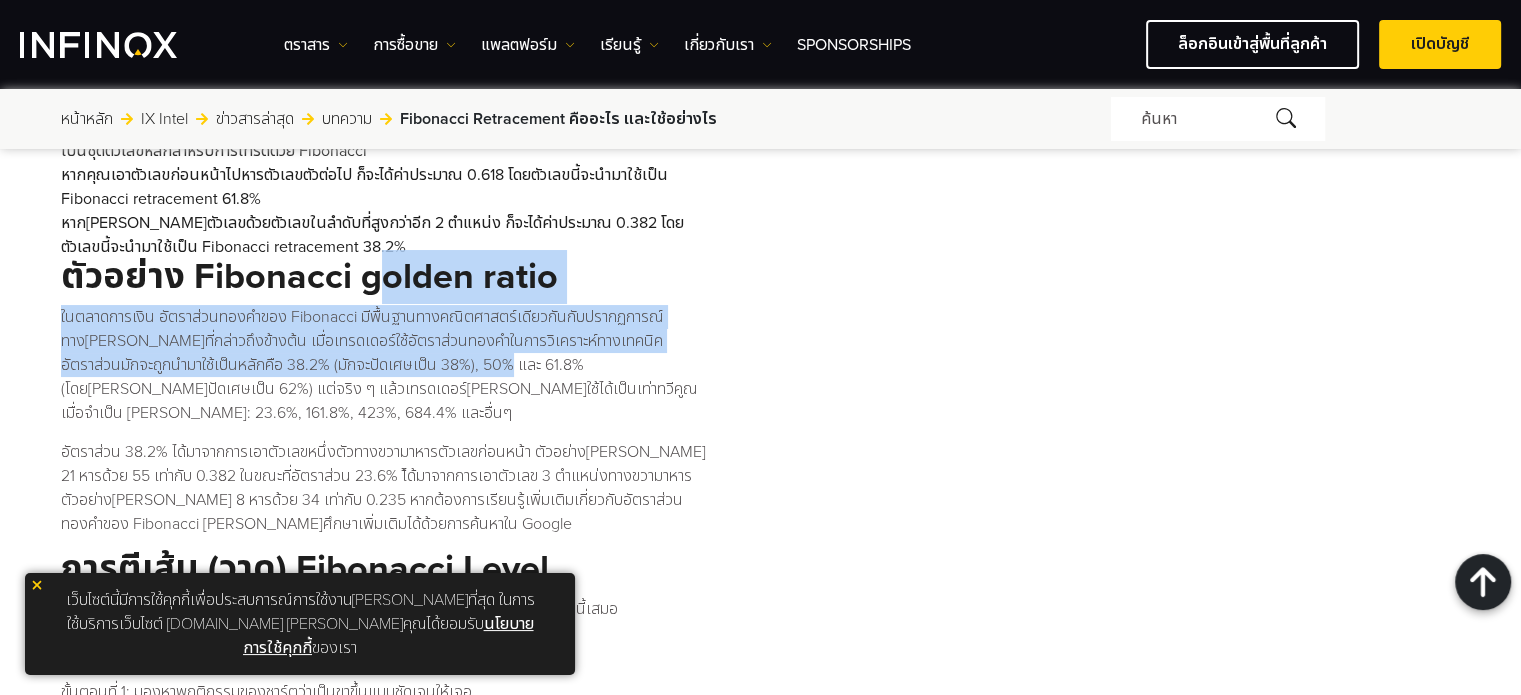 click on "Fibonacci Retracement นั้นเป็นที่[PERSON_NAME]อย่างมากสำหรับ technical traders โดย Fibonacci คือชุดของตัวเลขโดยที่ตัวเลขแต่ละตัวในลำดับเป็นผลรวมของตัวเลข 2 ตัวก่อนหน้า ซึ่งถูกใช้ในการวิเคราะห์ทางเทคนิคเพื่อทำนายการเคลื่อนไหวใน[PERSON_NAME]โดยการระบุ price level ล่วงหน้าที่คาดว่าจะ[PERSON_NAME]ซื้อขายแลกเปลี่ยนอย่างมีนัยยะสำหรับที่ price level เหล่านั้น
Fibonacci Retracement คืออะไร?
ตัวเลข Fibonacci" at bounding box center [390, 661] 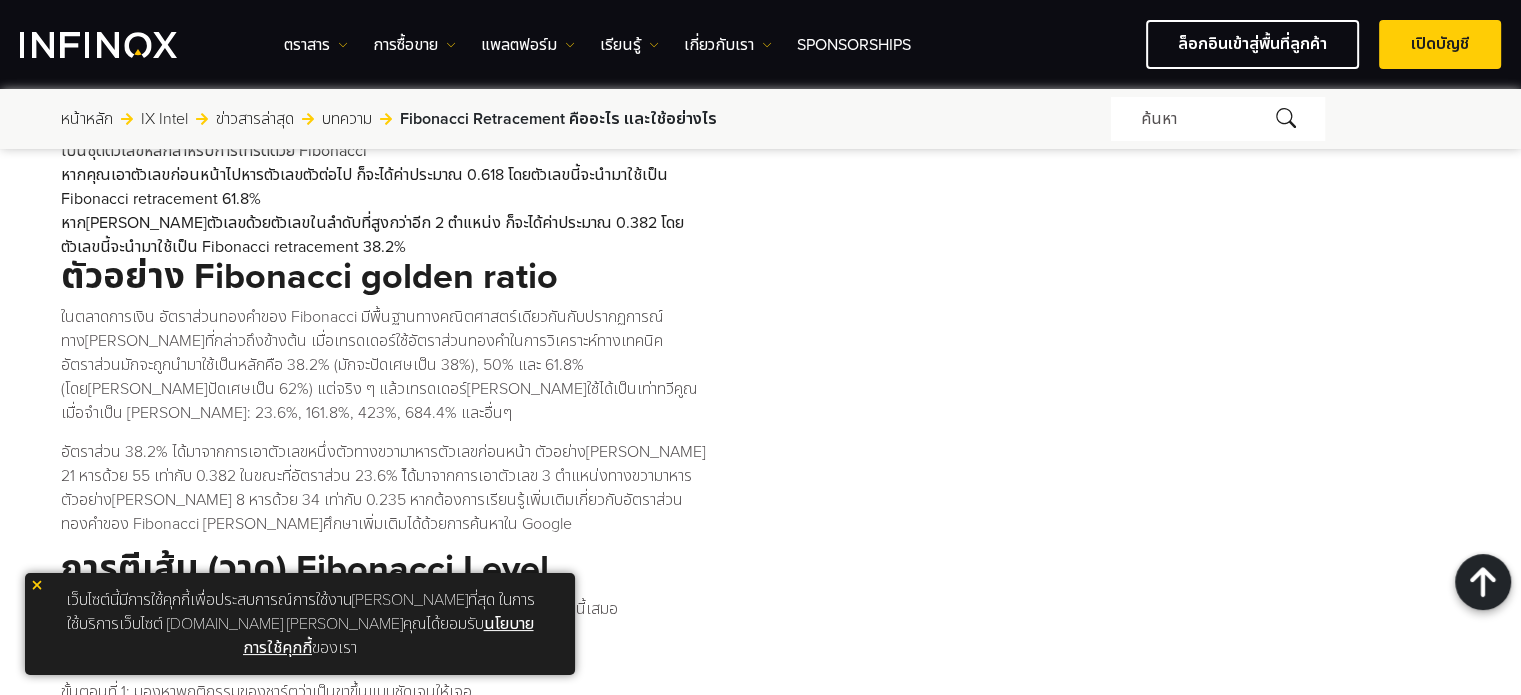 click on "อัตราส่วน 38.2% ได้มาจากการเอาตัวเลขหนึ่งตัวทางขวามาหารตัวเลขก่อนหน้า ตัวอย่าง[PERSON_NAME] 21 หารด้วย 55 เท่ากับ 0.382 ในขณะที่อัตราส่วน 23.6% ไ้ด้มาจากการเอาตัวเลข 3 ตำแหน่งทางขวามาหาร ตัวอย่าง[PERSON_NAME] 8 หารด้วย 34 เท่ากับ 0.235 หากต้องการเรียนรู้เพิ่มเติมเกี่ยวกับอัตราส่วนทองคำของ Fibonacci [PERSON_NAME]ศึกษาเพิ่มเติมได้ด้วยการค้นหาใน Google" at bounding box center (390, 488) 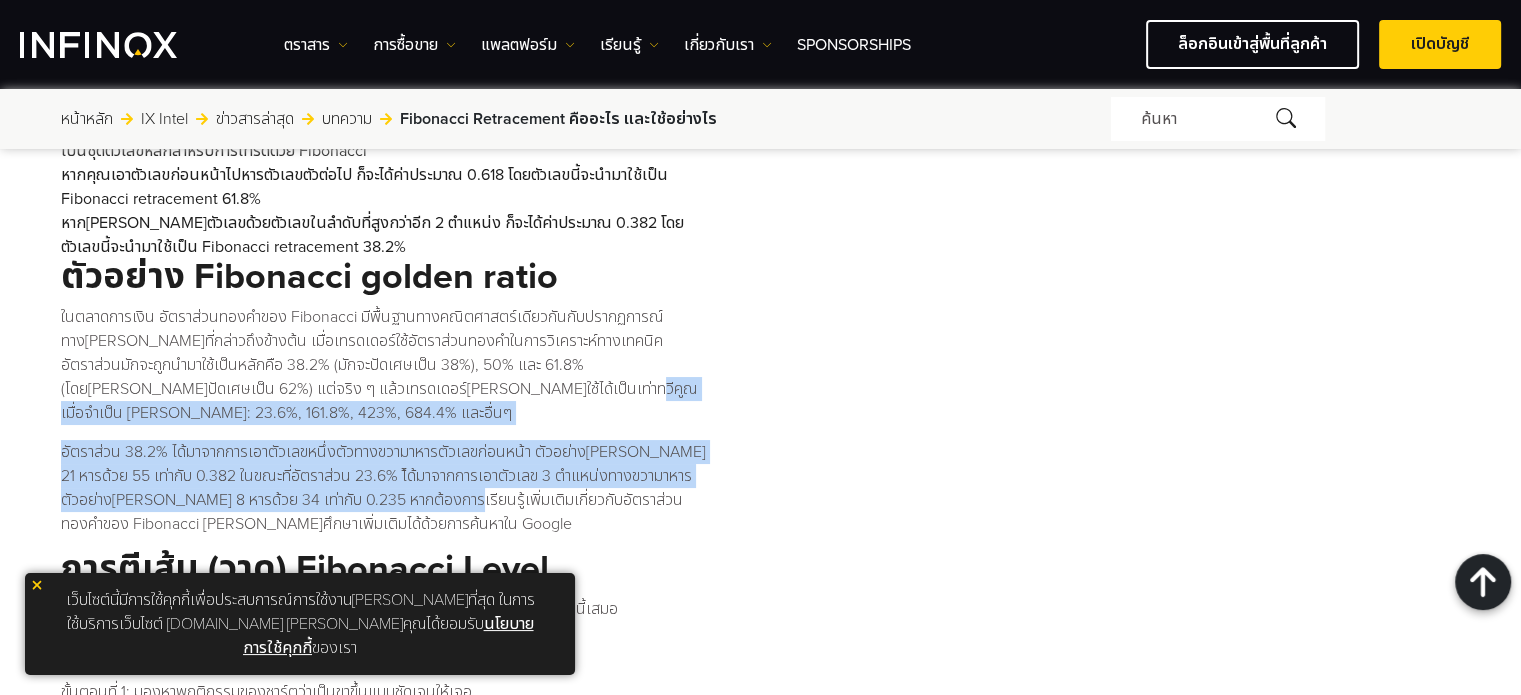 drag, startPoint x: 389, startPoint y: 451, endPoint x: 351, endPoint y: 275, distance: 180.05554 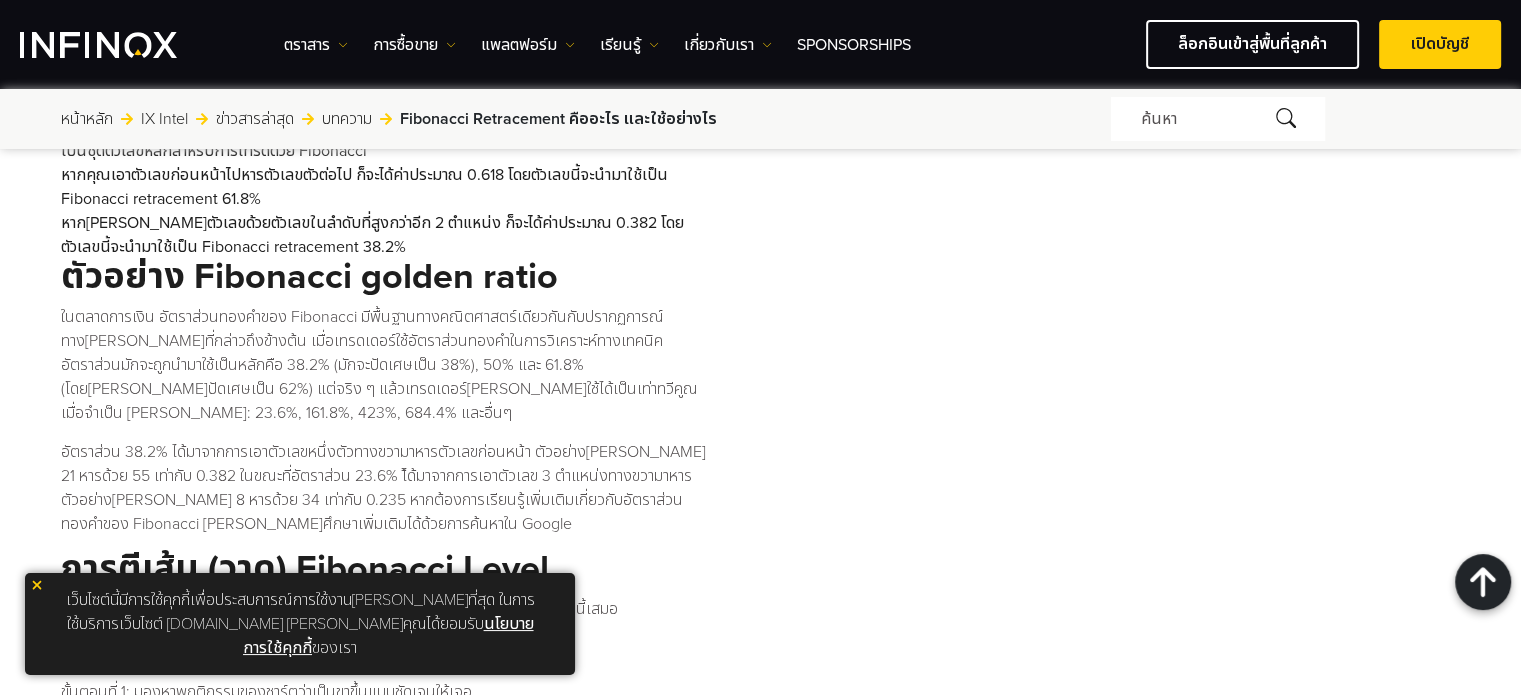 click on "ตัวอย่าง Fibonacci golden ratio" at bounding box center [390, 278] 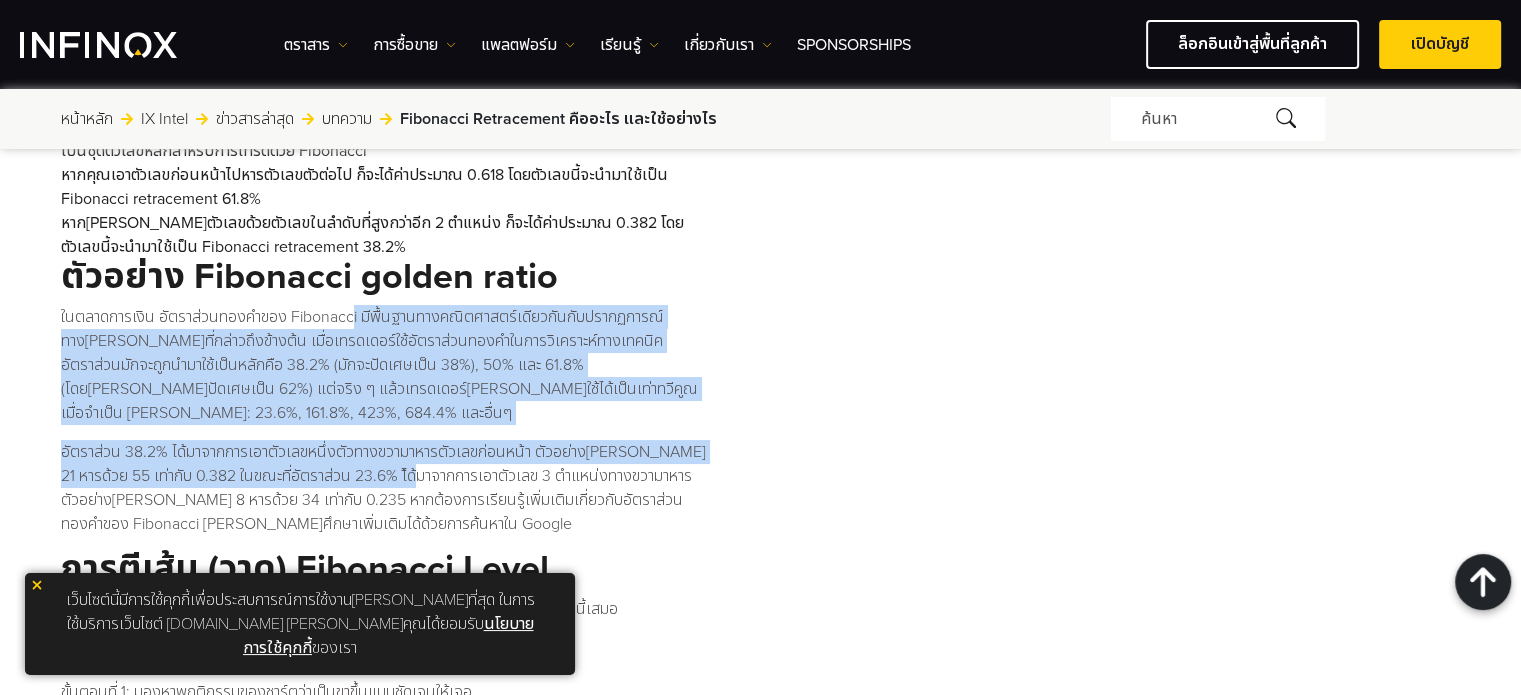 drag, startPoint x: 375, startPoint y: 370, endPoint x: 410, endPoint y: 459, distance: 95.63472 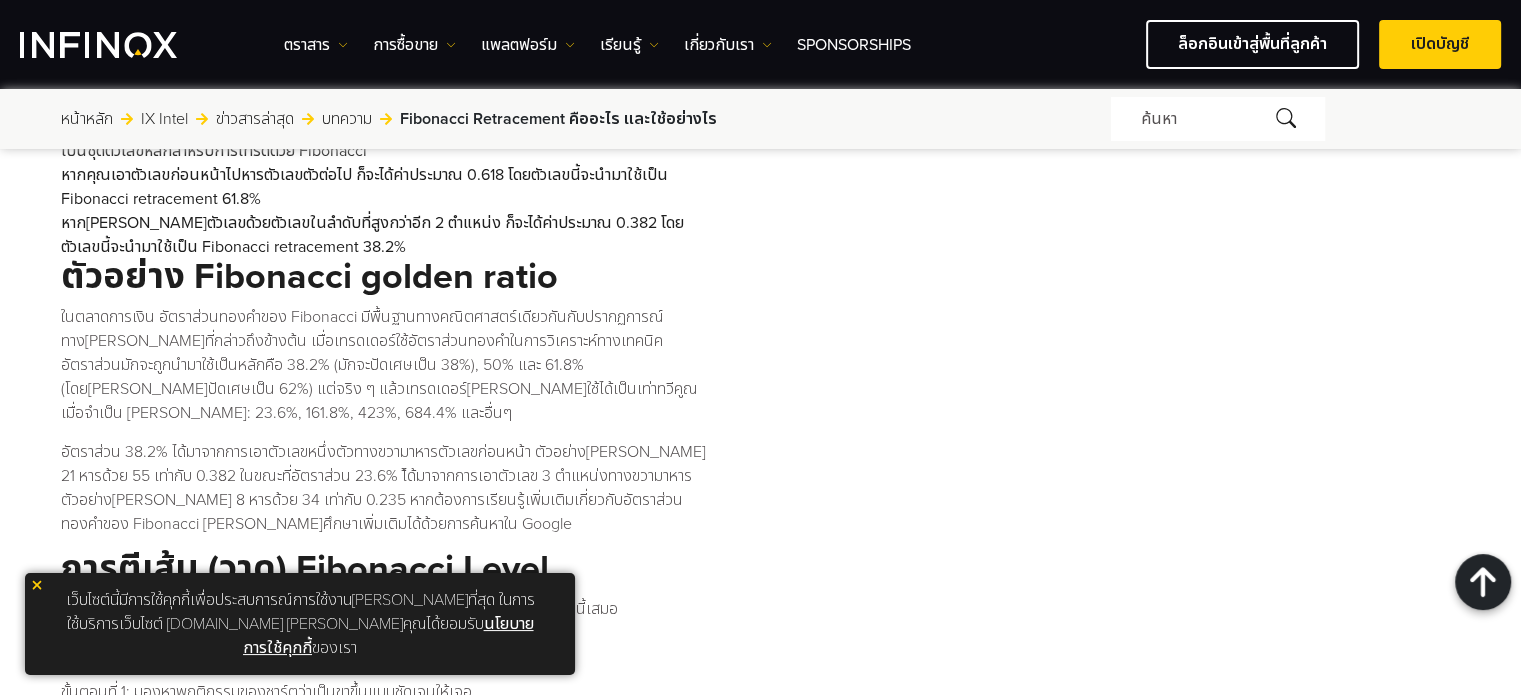 click on "อัตราส่วน 38.2% ได้มาจากการเอาตัวเลขหนึ่งตัวทางขวามาหารตัวเลขก่อนหน้า ตัวอย่าง[PERSON_NAME] 21 หารด้วย 55 เท่ากับ 0.382 ในขณะที่อัตราส่วน 23.6% ไ้ด้มาจากการเอาตัวเลข 3 ตำแหน่งทางขวามาหาร ตัวอย่าง[PERSON_NAME] 8 หารด้วย 34 เท่ากับ 0.235 หากต้องการเรียนรู้เพิ่มเติมเกี่ยวกับอัตราส่วนทองคำของ Fibonacci [PERSON_NAME]ศึกษาเพิ่มเติมได้ด้วยการค้นหาใน Google" at bounding box center [390, 488] 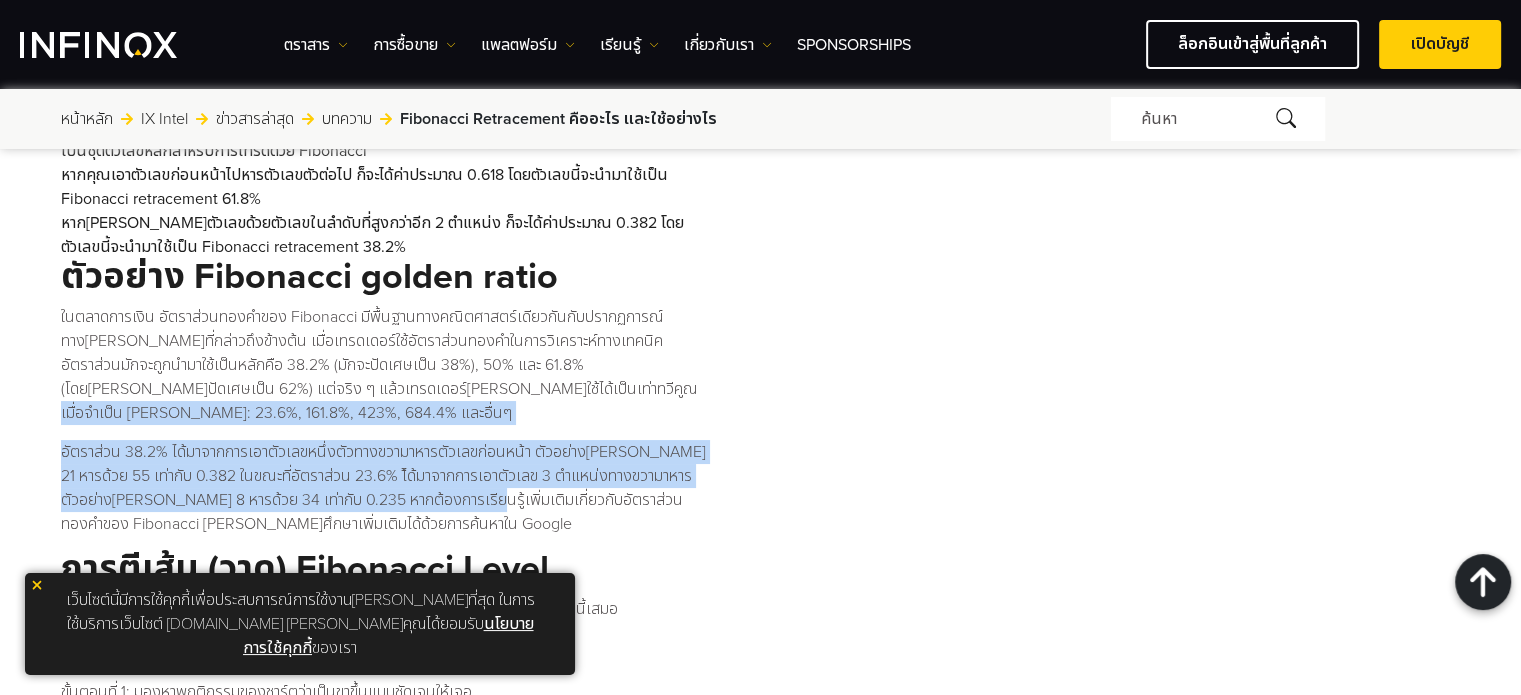 click on "Fibonacci Retracement นั้นเป็นที่[PERSON_NAME]อย่างมากสำหรับ technical traders โดย Fibonacci คือชุดของตัวเลขโดยที่ตัวเลขแต่ละตัวในลำดับเป็นผลรวมของตัวเลข 2 ตัวก่อนหน้า ซึ่งถูกใช้ในการวิเคราะห์ทางเทคนิคเพื่อทำนายการเคลื่อนไหวใน[PERSON_NAME]โดยการระบุ price level ล่วงหน้าที่คาดว่าจะ[PERSON_NAME]ซื้อขายแลกเปลี่ยนอย่างมีนัยยะสำหรับที่ price level เหล่านั้น
Fibonacci Retracement คืออะไร?
ตัวเลข Fibonacci" at bounding box center (390, 661) 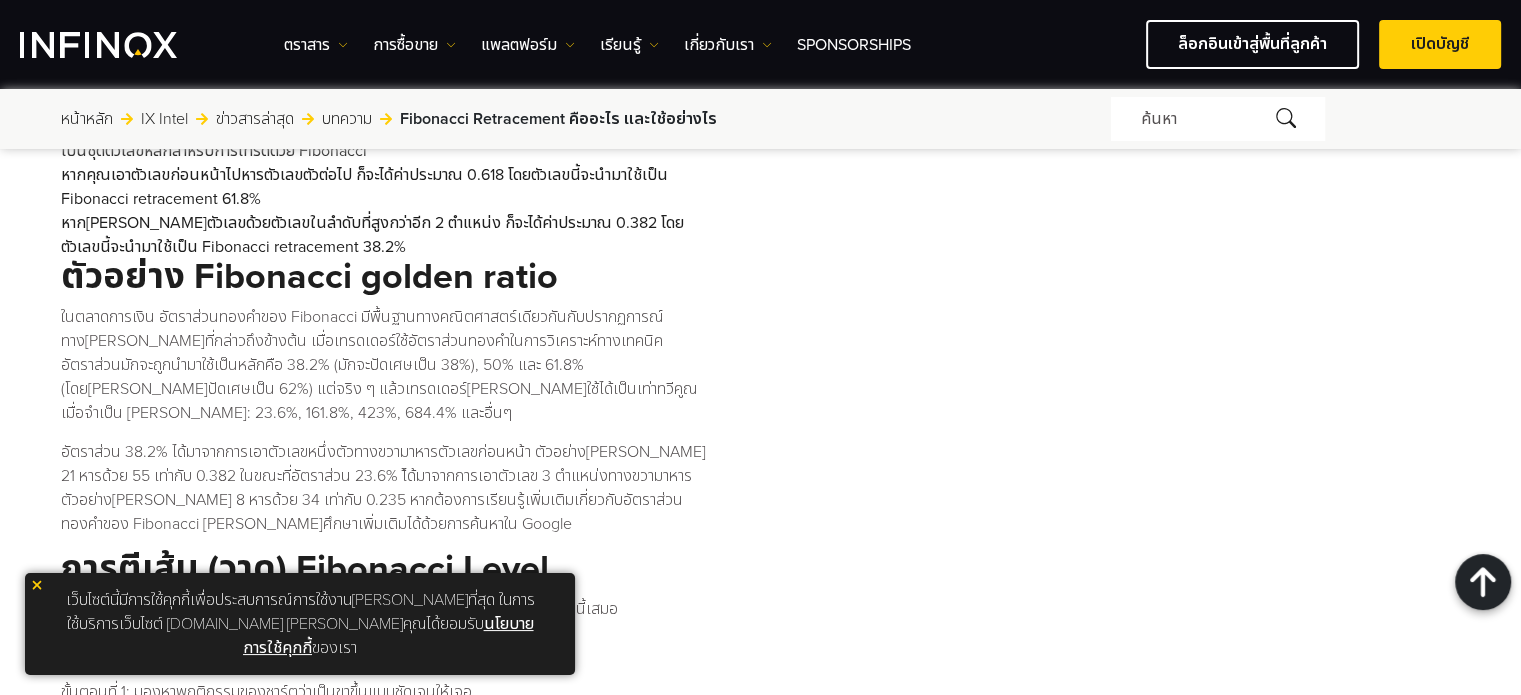 click on "ตัวอย่าง Fibonacci golden ratio" at bounding box center [390, 278] 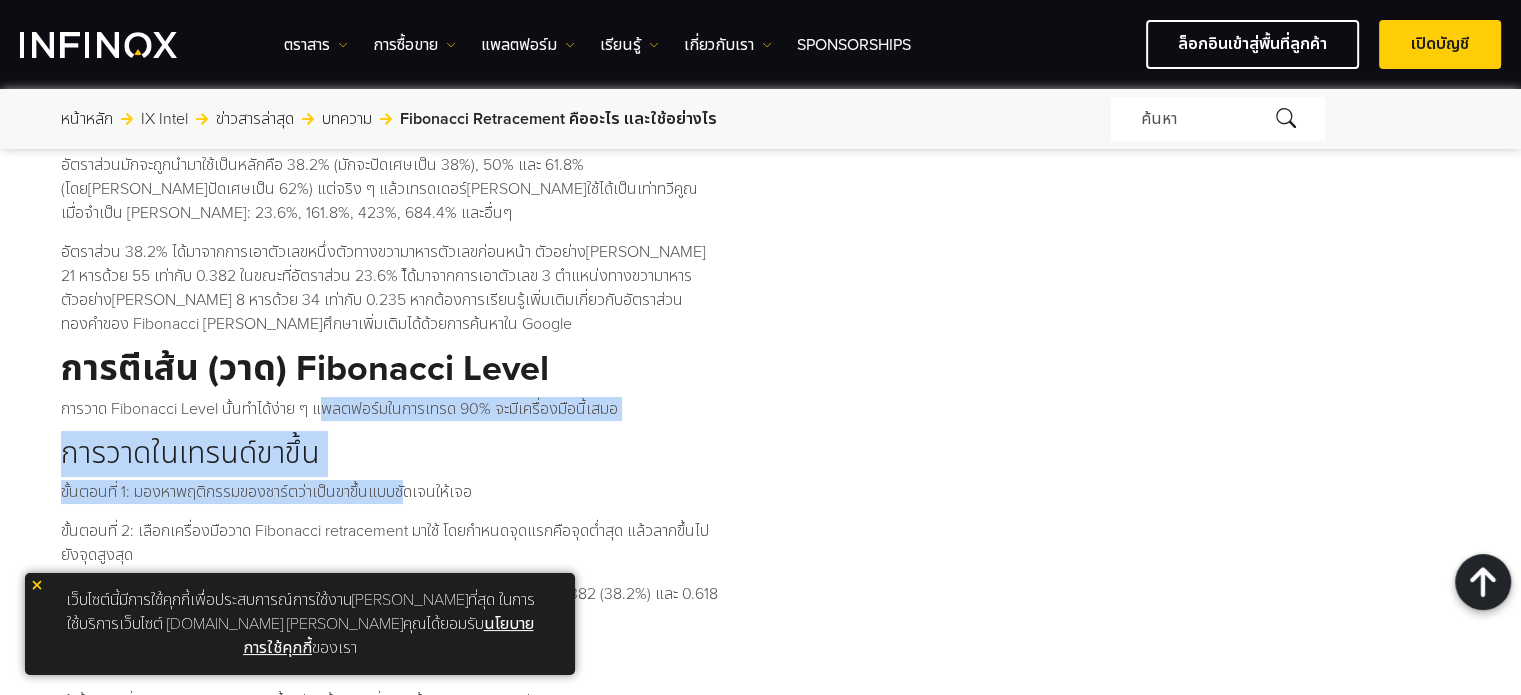 drag, startPoint x: 329, startPoint y: 366, endPoint x: 424, endPoint y: 464, distance: 136.4881 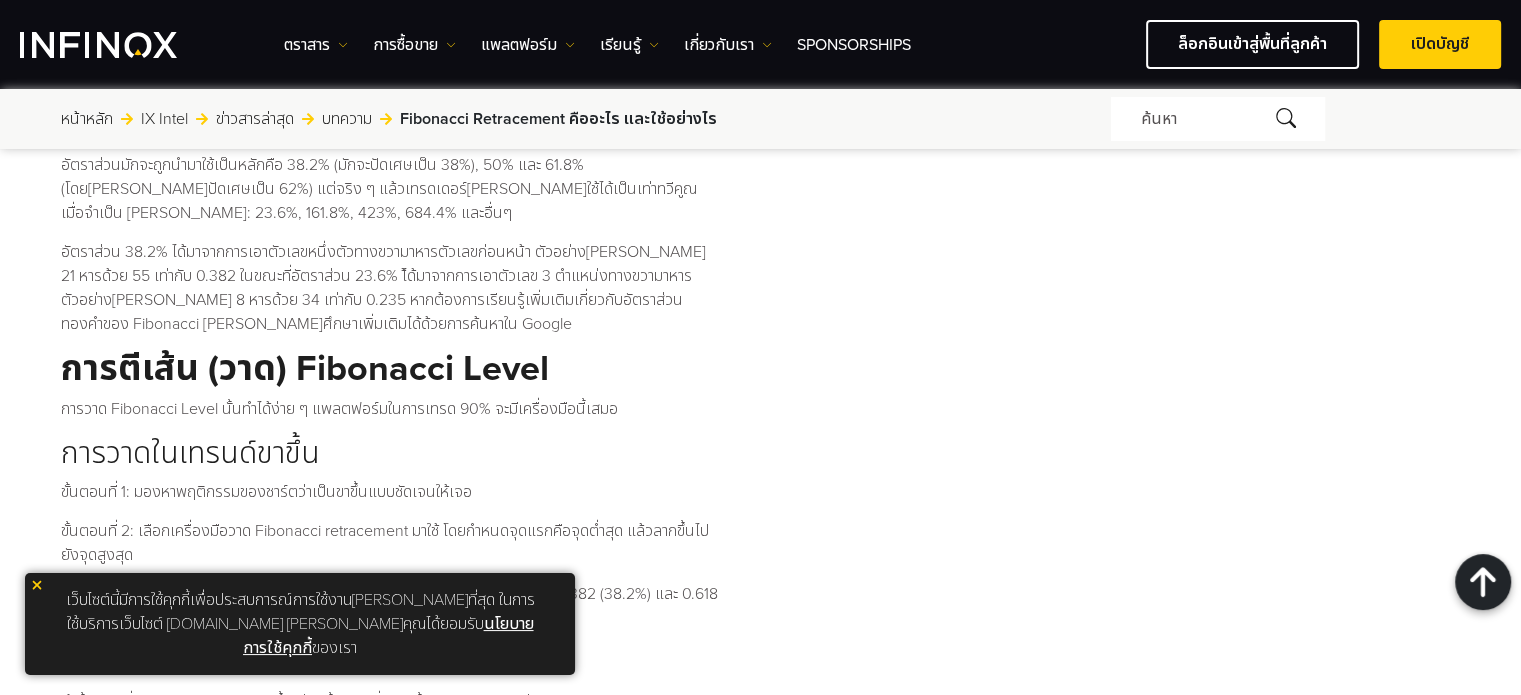 click on "Fibonacci Retracement นั้นเป็นที่[PERSON_NAME]อย่างมากสำหรับ technical traders โดย Fibonacci คือชุดของตัวเลขโดยที่ตัวเลขแต่ละตัวในลำดับเป็นผลรวมของตัวเลข 2 ตัวก่อนหน้า ซึ่งถูกใช้ในการวิเคราะห์ทางเทคนิคเพื่อทำนายการเคลื่อนไหวใน[PERSON_NAME]โดยการระบุ price level ล่วงหน้าที่คาดว่าจะ[PERSON_NAME]ซื้อขายแลกเปลี่ยนอย่างมีนัยยะสำหรับที่ price level เหล่านั้น
Fibonacci Retracement คืออะไร?
ตัวเลข Fibonacci" at bounding box center (390, 461) 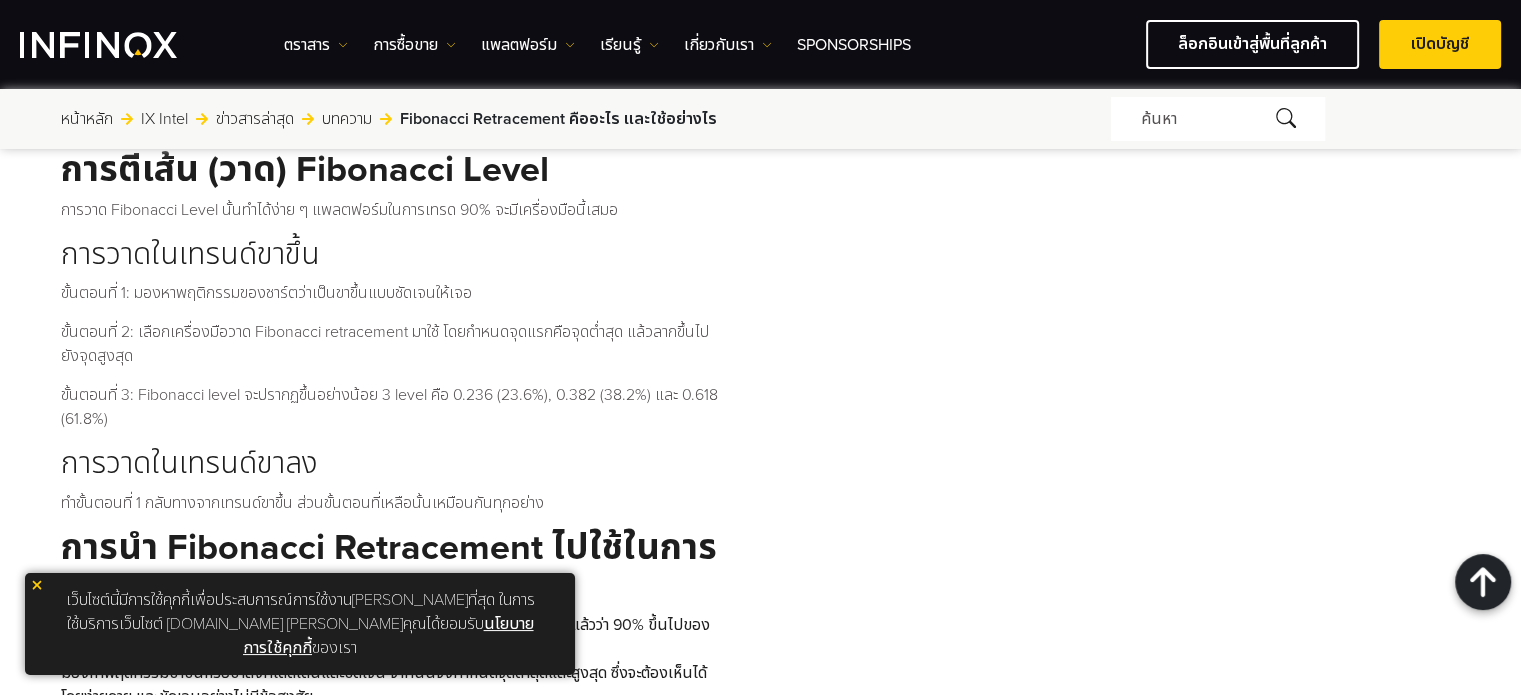 scroll, scrollTop: 2300, scrollLeft: 0, axis: vertical 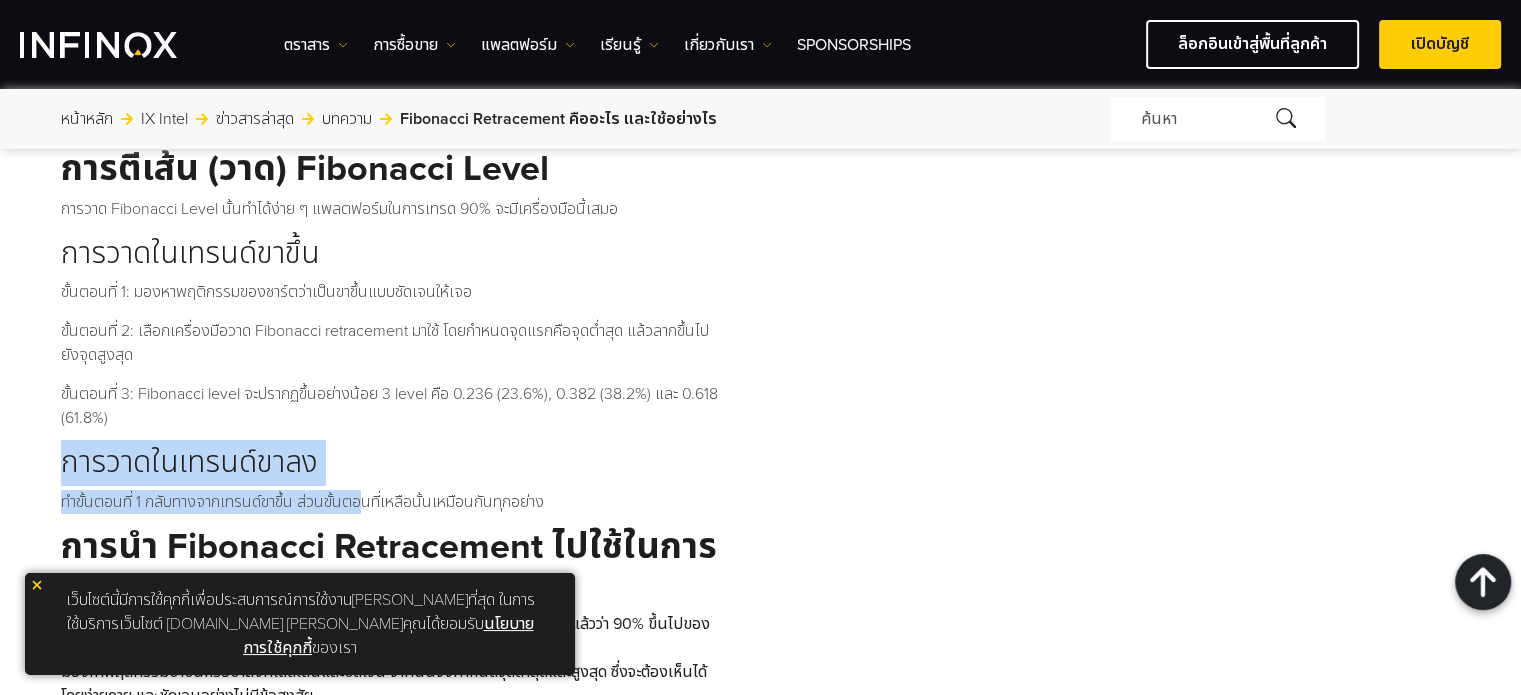 drag, startPoint x: 353, startPoint y: 379, endPoint x: 370, endPoint y: 480, distance: 102.4207 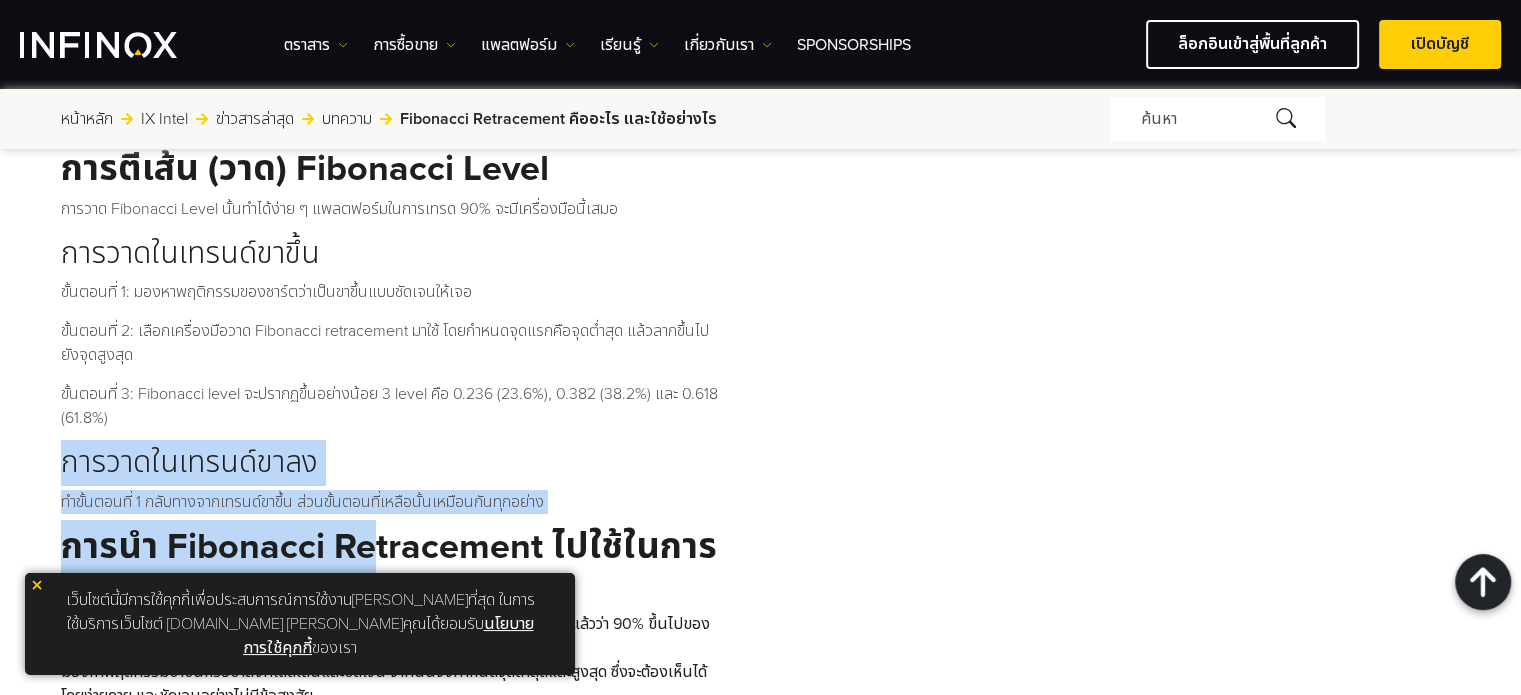 click on "การนำ Fibonacci Retracement ไปใช้ในการเทรด" at bounding box center [390, 567] 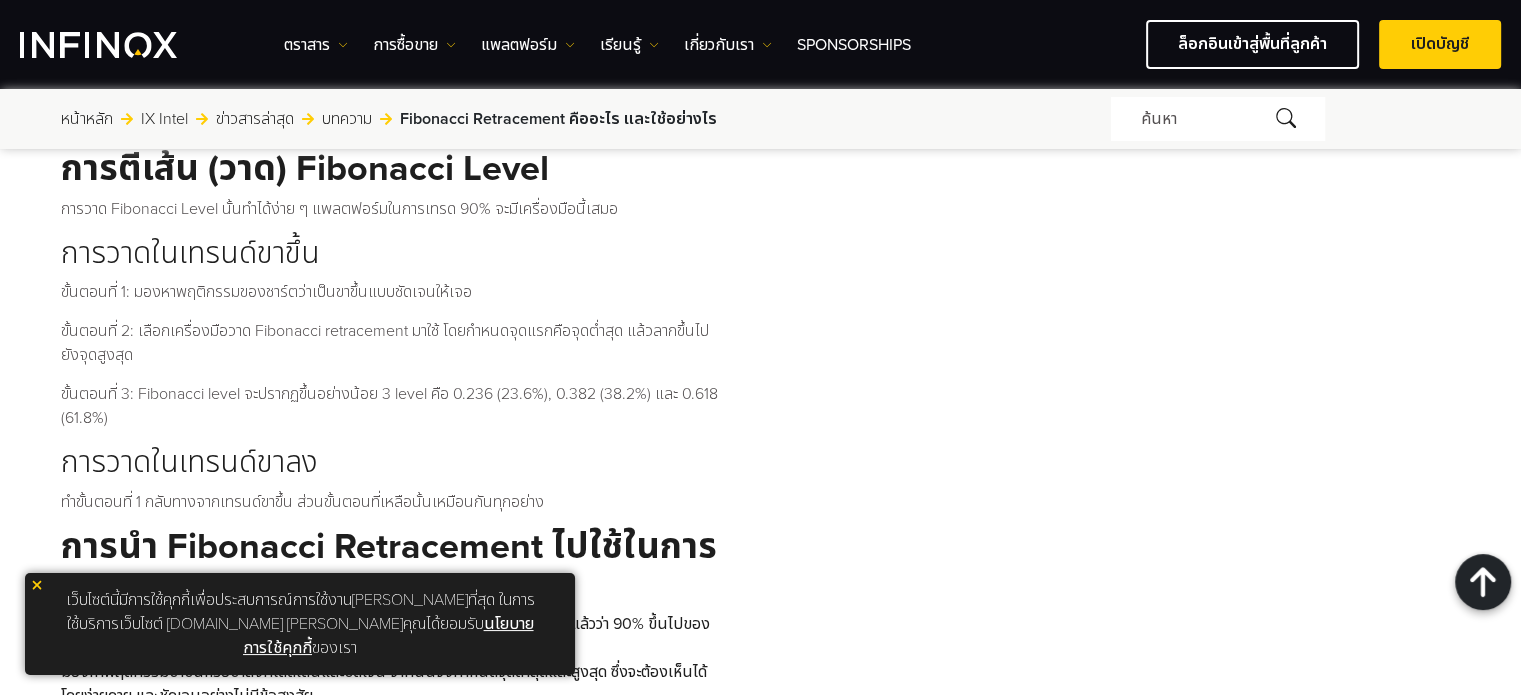 scroll, scrollTop: 0, scrollLeft: 0, axis: both 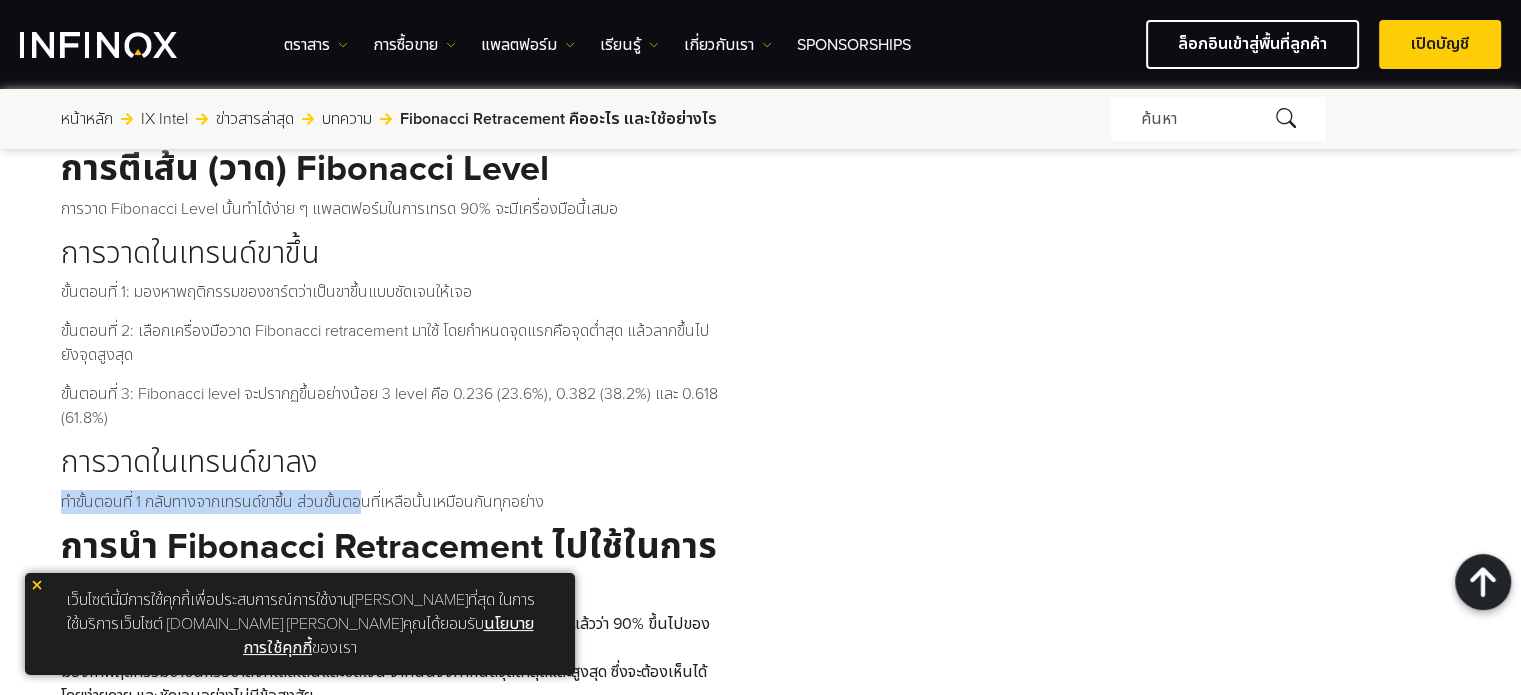 click on "Fibonacci Retracement นั้นเป็นที่[PERSON_NAME]อย่างมากสำหรับ technical traders โดย Fibonacci คือชุดของตัวเลขโดยที่ตัวเลขแต่ละตัวในลำดับเป็นผลรวมของตัวเลข 2 ตัวก่อนหน้า ซึ่งถูกใช้ในการวิเคราะห์ทางเทคนิคเพื่อทำนายการเคลื่อนไหวใน[PERSON_NAME]โดยการระบุ price level ล่วงหน้าที่คาดว่าจะ[PERSON_NAME]ซื้อขายแลกเปลี่ยนอย่างมีนัยยะสำหรับที่ price level เหล่านั้น
Fibonacci Retracement คืออะไร?
ตัวเลข Fibonacci" at bounding box center (390, 261) 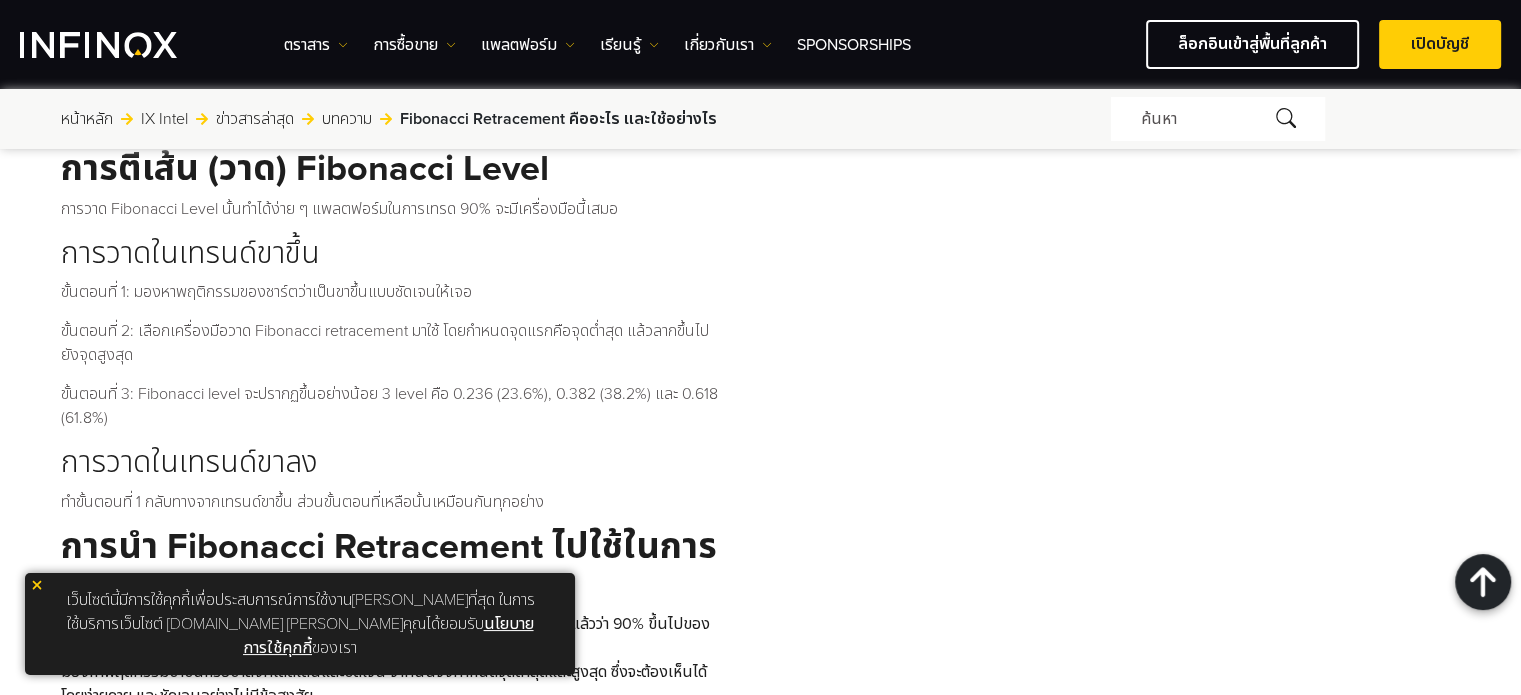 scroll, scrollTop: 0, scrollLeft: 0, axis: both 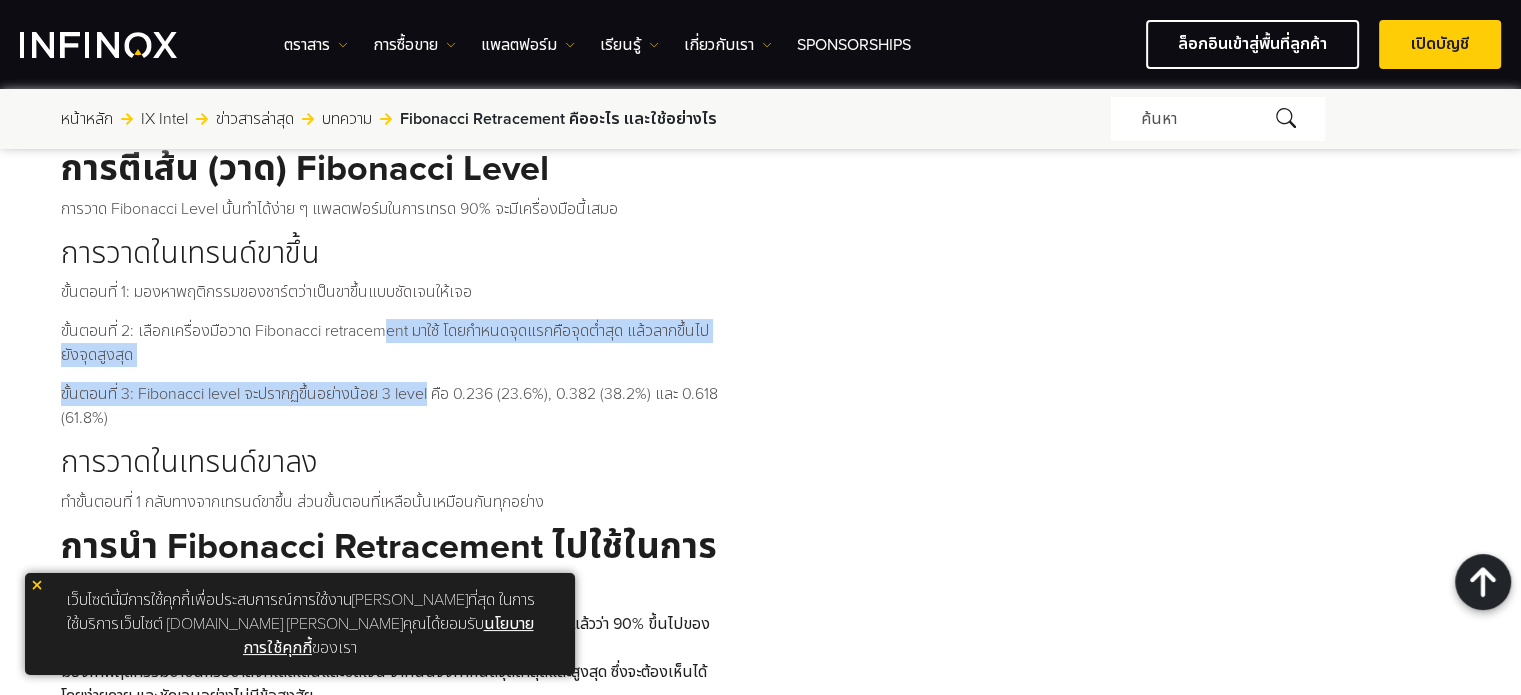drag, startPoint x: 384, startPoint y: 267, endPoint x: 456, endPoint y: 376, distance: 130.63307 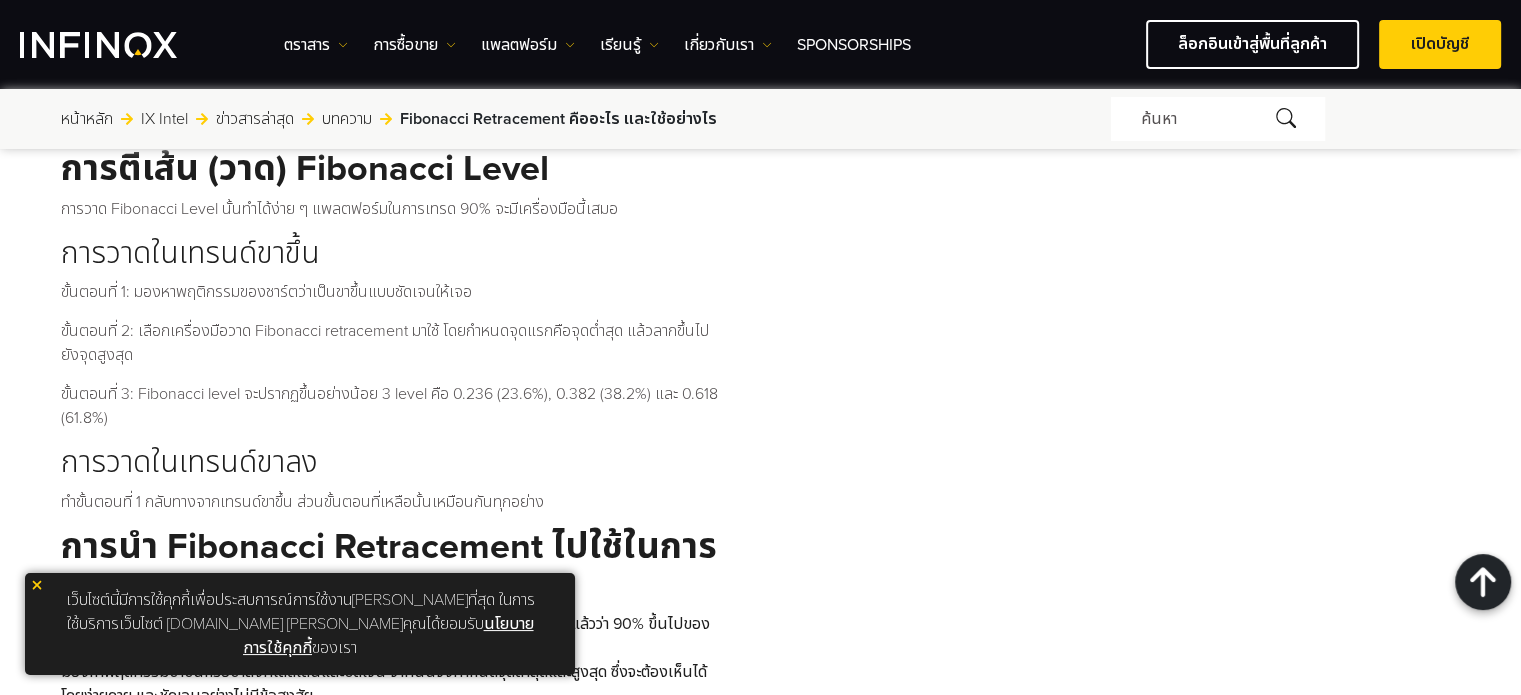 click on "Fibonacci Retracement นั้นเป็นที่[PERSON_NAME]อย่างมากสำหรับ technical traders โดย Fibonacci คือชุดของตัวเลขโดยที่ตัวเลขแต่ละตัวในลำดับเป็นผลรวมของตัวเลข 2 ตัวก่อนหน้า ซึ่งถูกใช้ในการวิเคราะห์ทางเทคนิคเพื่อทำนายการเคลื่อนไหวใน[PERSON_NAME]โดยการระบุ price level ล่วงหน้าที่คาดว่าจะ[PERSON_NAME]ซื้อขายแลกเปลี่ยนอย่างมีนัยยะสำหรับที่ price level เหล่านั้น
Fibonacci Retracement คืออะไร?
ตัวเลข Fibonacci" at bounding box center (390, 261) 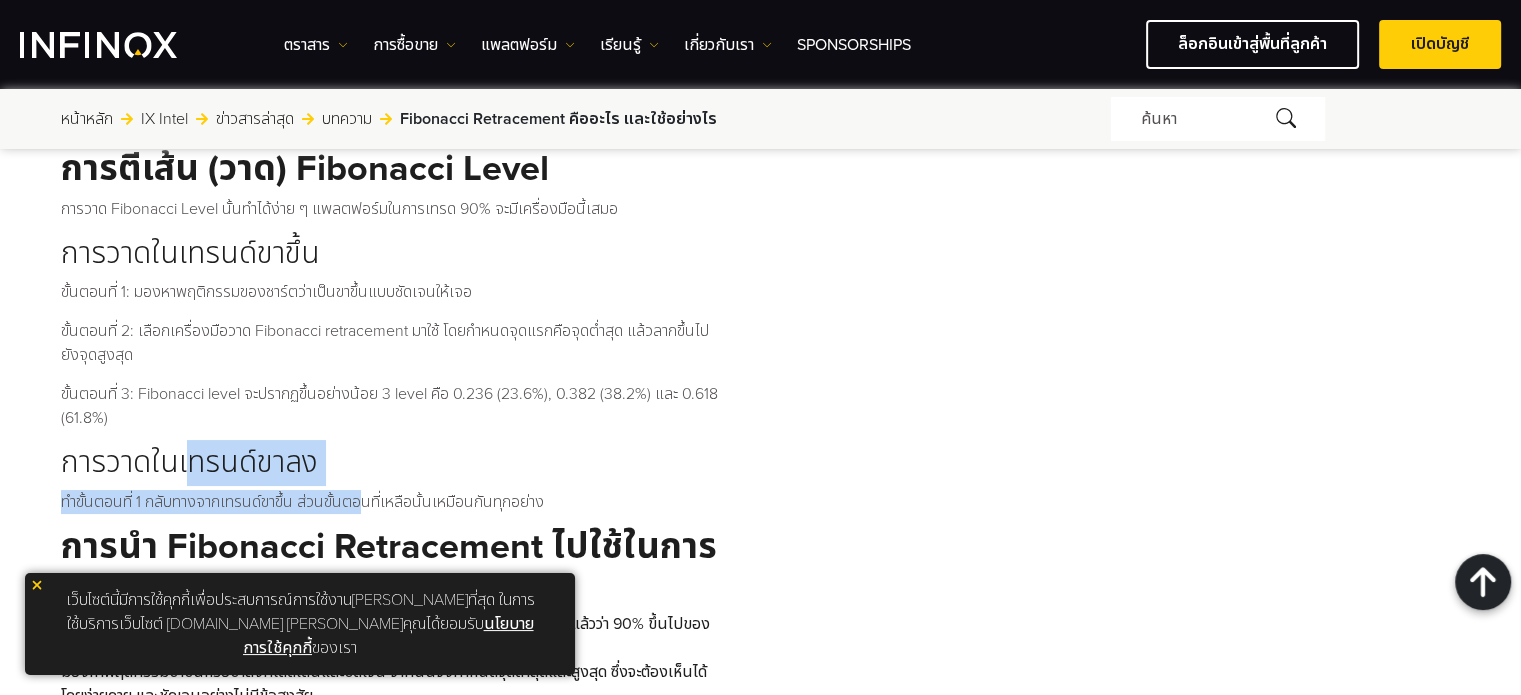 drag, startPoint x: 275, startPoint y: 439, endPoint x: 504, endPoint y: 439, distance: 229 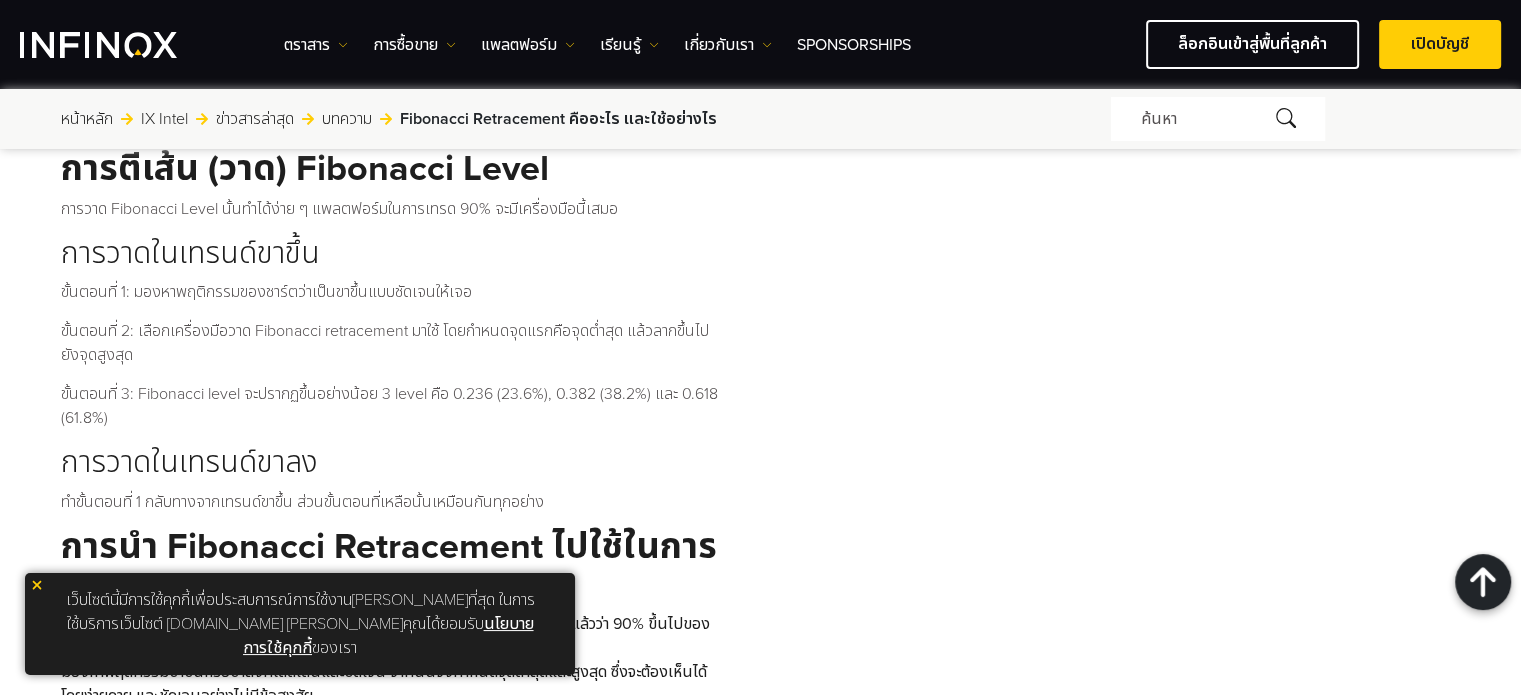click on "Fibonacci Retracement นั้นเป็นที่[PERSON_NAME]อย่างมากสำหรับ technical traders โดย Fibonacci คือชุดของตัวเลขโดยที่ตัวเลขแต่ละตัวในลำดับเป็นผลรวมของตัวเลข 2 ตัวก่อนหน้า ซึ่งถูกใช้ในการวิเคราะห์ทางเทคนิคเพื่อทำนายการเคลื่อนไหวใน[PERSON_NAME]โดยการระบุ price level ล่วงหน้าที่คาดว่าจะ[PERSON_NAME]ซื้อขายแลกเปลี่ยนอย่างมีนัยยะสำหรับที่ price level เหล่านั้น
Fibonacci Retracement คืออะไร?
ตัวเลข Fibonacci" at bounding box center (390, 261) 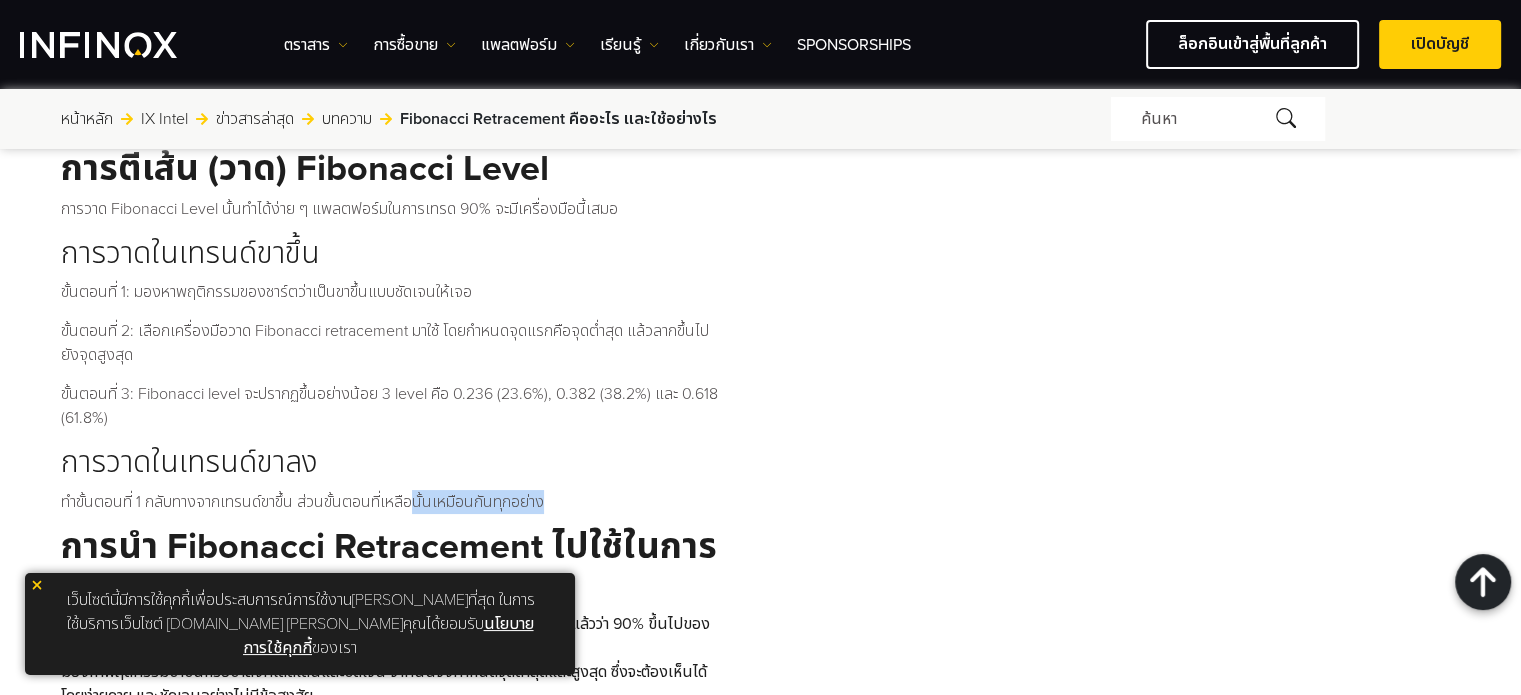 scroll, scrollTop: 0, scrollLeft: 0, axis: both 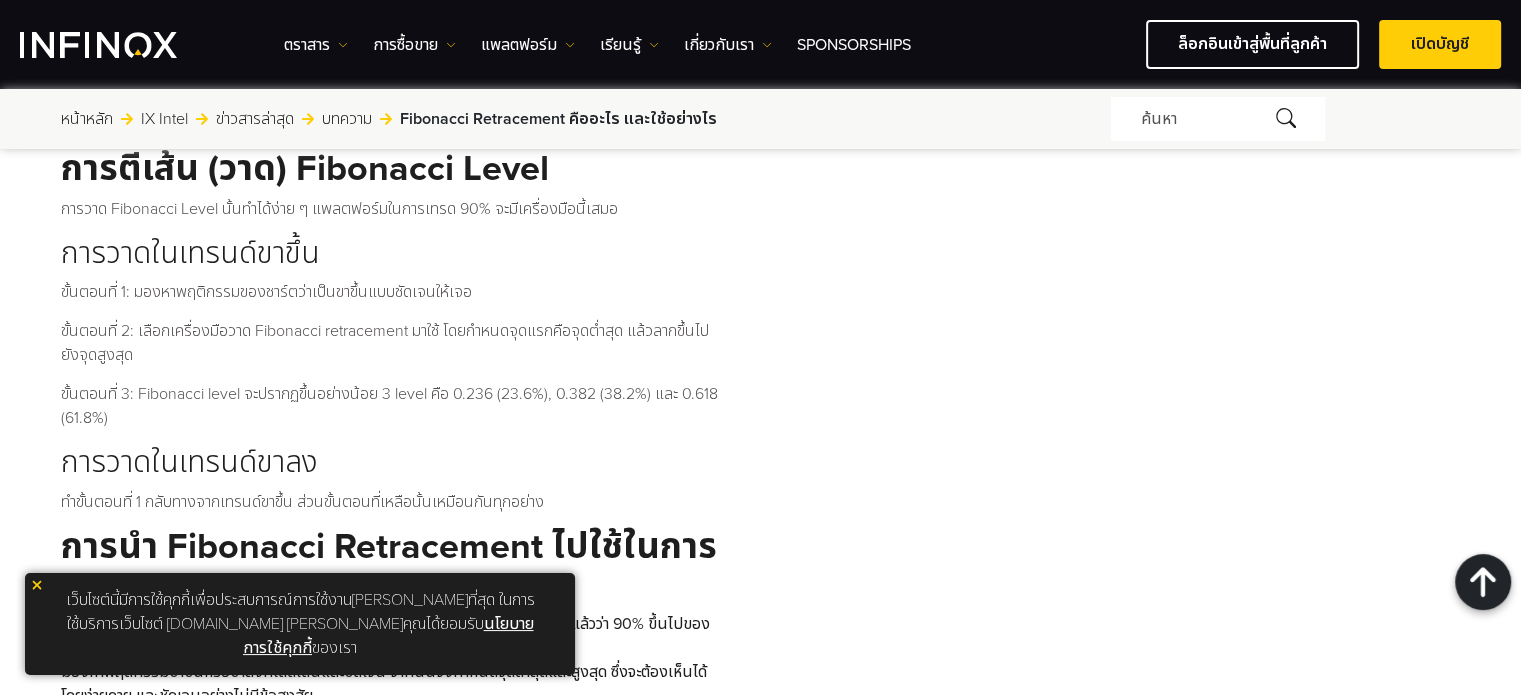 click on "Fibonacci Retracement นั้นเป็นที่[PERSON_NAME]อย่างมากสำหรับ technical traders โดย Fibonacci คือชุดของตัวเลขโดยที่ตัวเลขแต่ละตัวในลำดับเป็นผลรวมของตัวเลข 2 ตัวก่อนหน้า ซึ่งถูกใช้ในการวิเคราะห์ทางเทคนิคเพื่อทำนายการเคลื่อนไหวใน[PERSON_NAME]โดยการระบุ price level ล่วงหน้าที่คาดว่าจะ[PERSON_NAME]ซื้อขายแลกเปลี่ยนอย่างมีนัยยะสำหรับที่ price level เหล่านั้น
Fibonacci Retracement คืออะไร?
ตัวเลข Fibonacci" at bounding box center [390, 261] 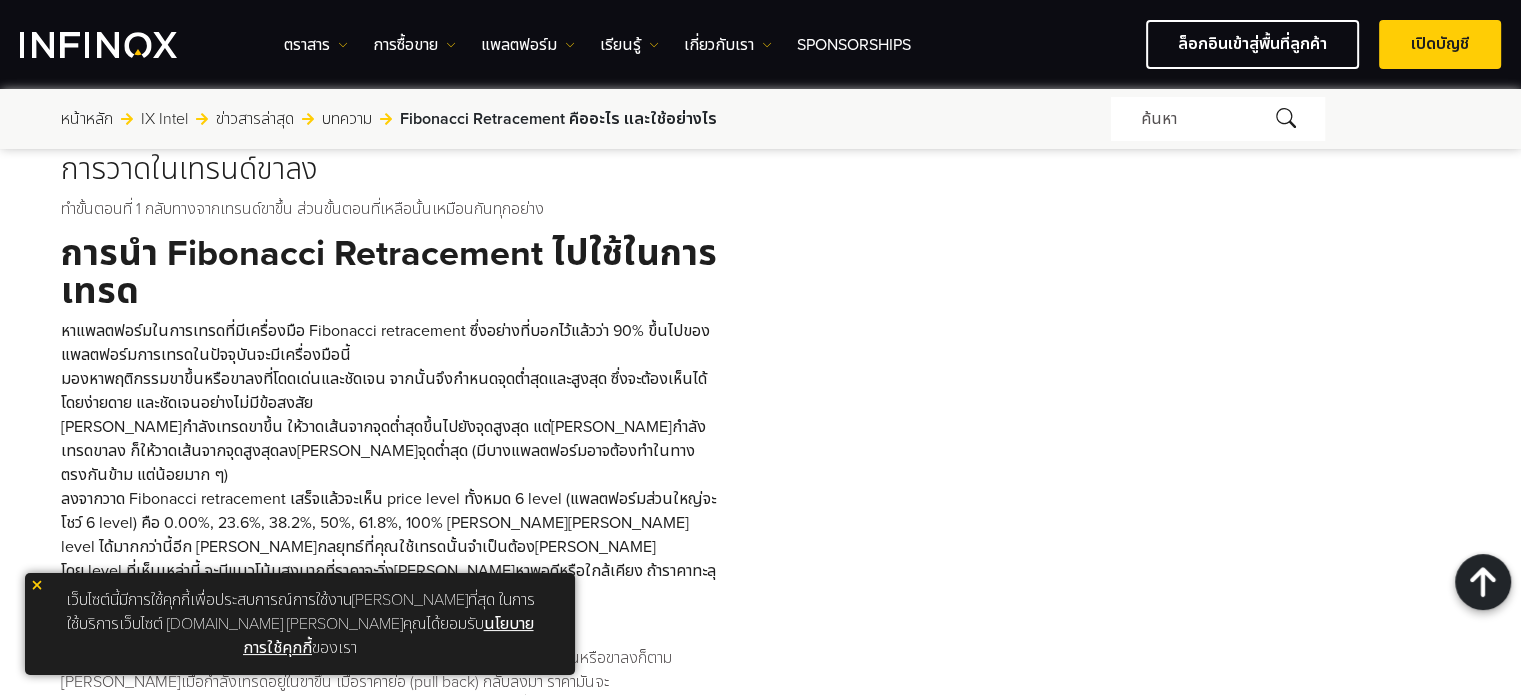scroll, scrollTop: 2600, scrollLeft: 0, axis: vertical 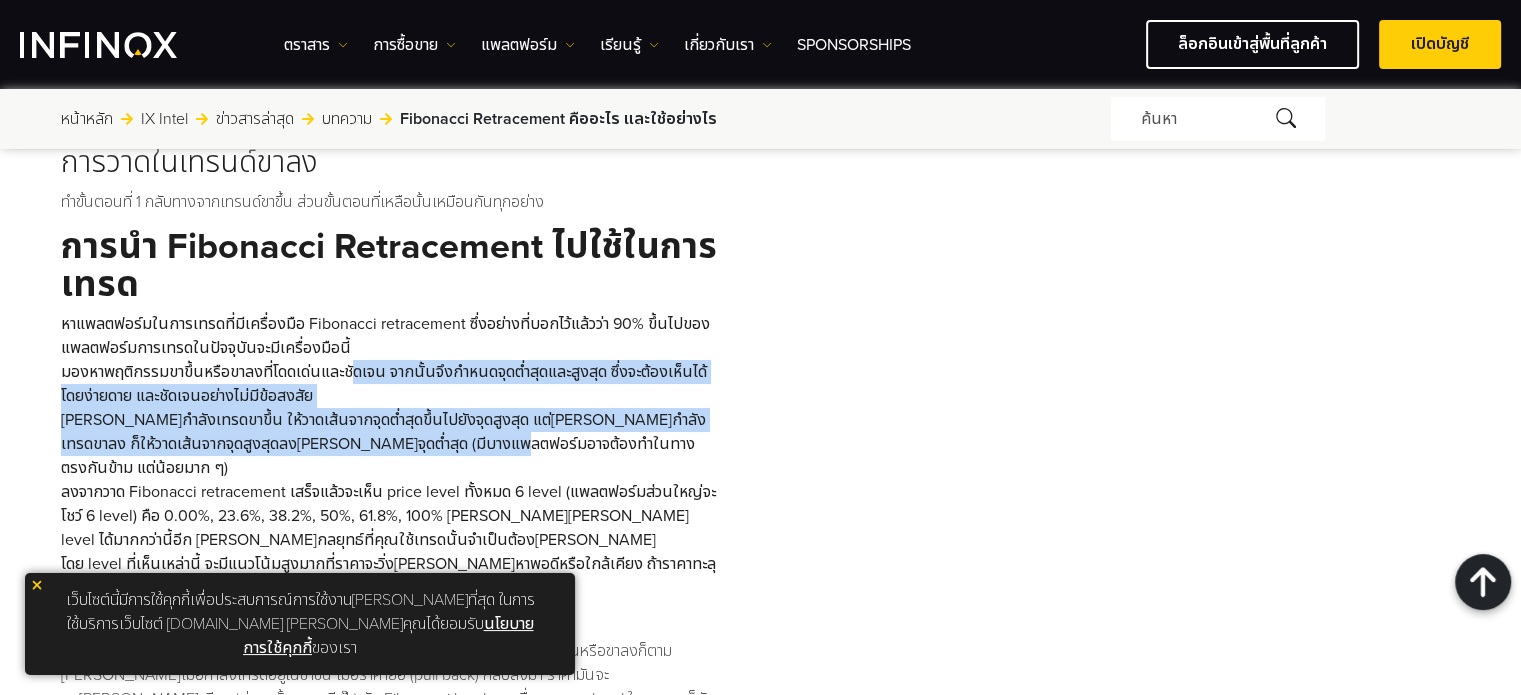 click on "หาแพลตฟอร์มในการเทรดที่มีเครื่องมือ Fibonacci retracement ซึ่งอย่างที่บอกไว้แล้วว่า 90% ขึ้นไปของแพลตฟอร์มการเทรดในปัจจุบันจะมีเครื่องมือนี้
มองหาพฤติกรรมขาขึ้นหรือขาลงที่โดดเด่นและชัดเจน จากนั้นจึงกำหนดจุดต่ำสุดและสูงสุด ซึ่งจะต้องเห็นได้โดยง่ายดาย และชัดเจนอย่างไม่มีข้อสงสัย" at bounding box center [390, 456] 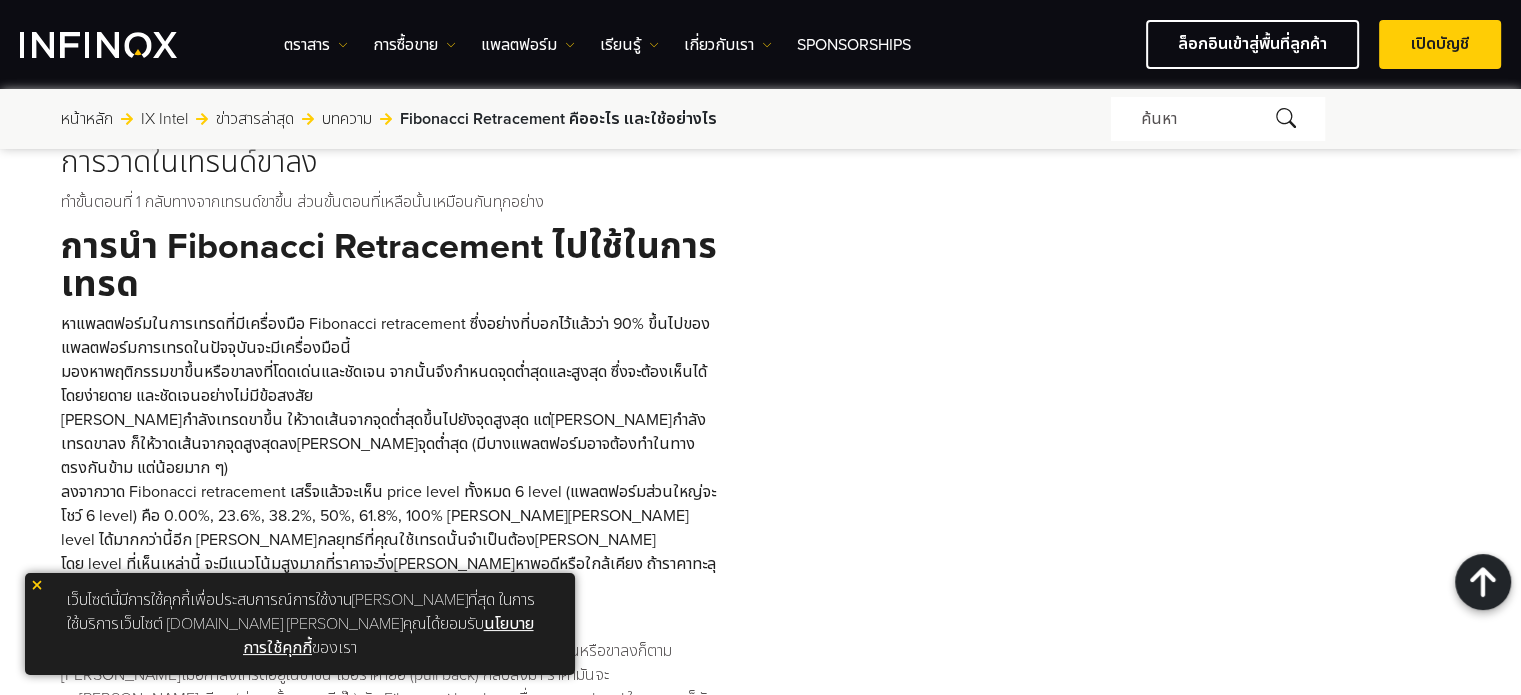 click on "ลงจากวาด Fibonacci retracement เสร็จแล้วจะเห็น price level ทั้งหมด 6 level (แพลตฟอร์มส่วนใหญ่จะโชว์ 6 level) คือ 0.00%, 23.6%, 38.2%, 50%, 61.8%, 100% [PERSON_NAME][PERSON_NAME] level ได้มากกว่านี้อีก [PERSON_NAME]กลยุทธ์ที่คุณใช้เทรดนั้นจำเป็นต้อง[PERSON_NAME]" at bounding box center [390, 516] 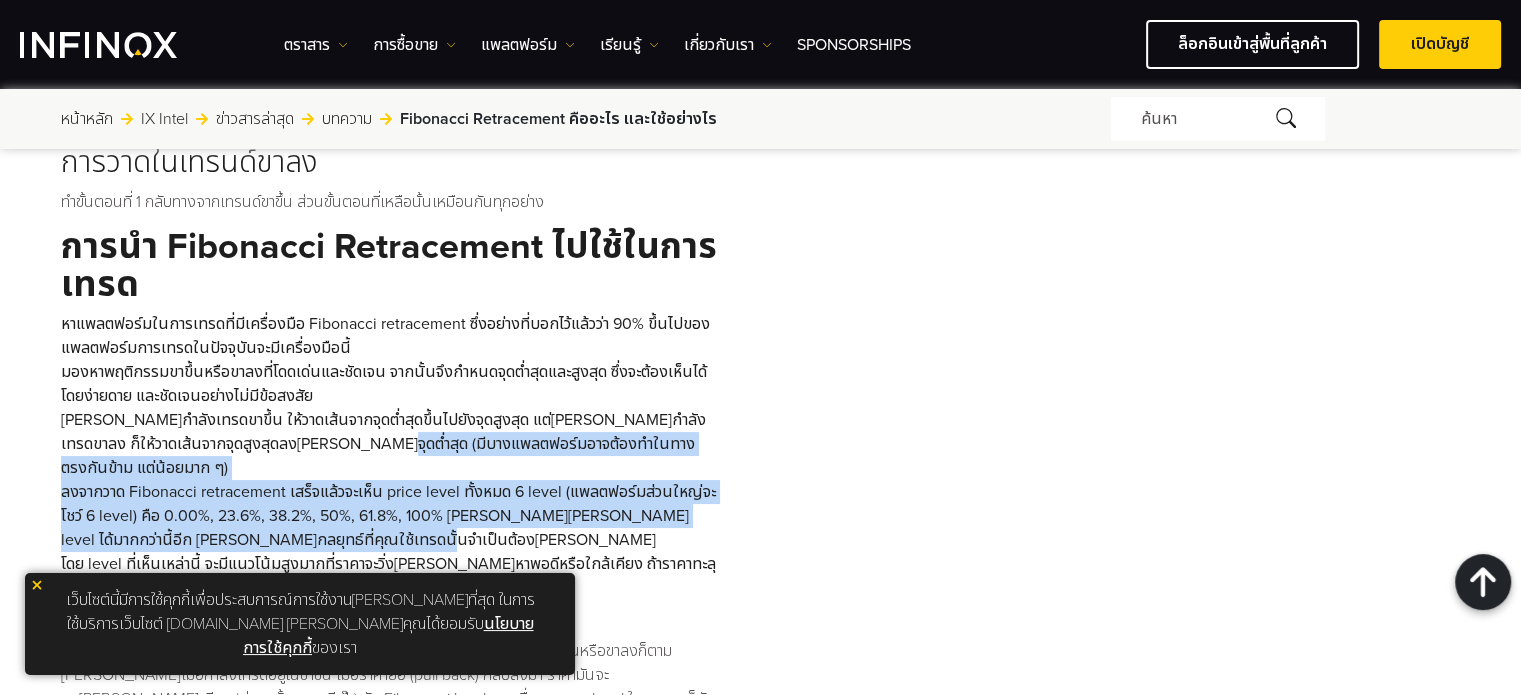 drag, startPoint x: 428, startPoint y: 471, endPoint x: 253, endPoint y: 315, distance: 234.43762 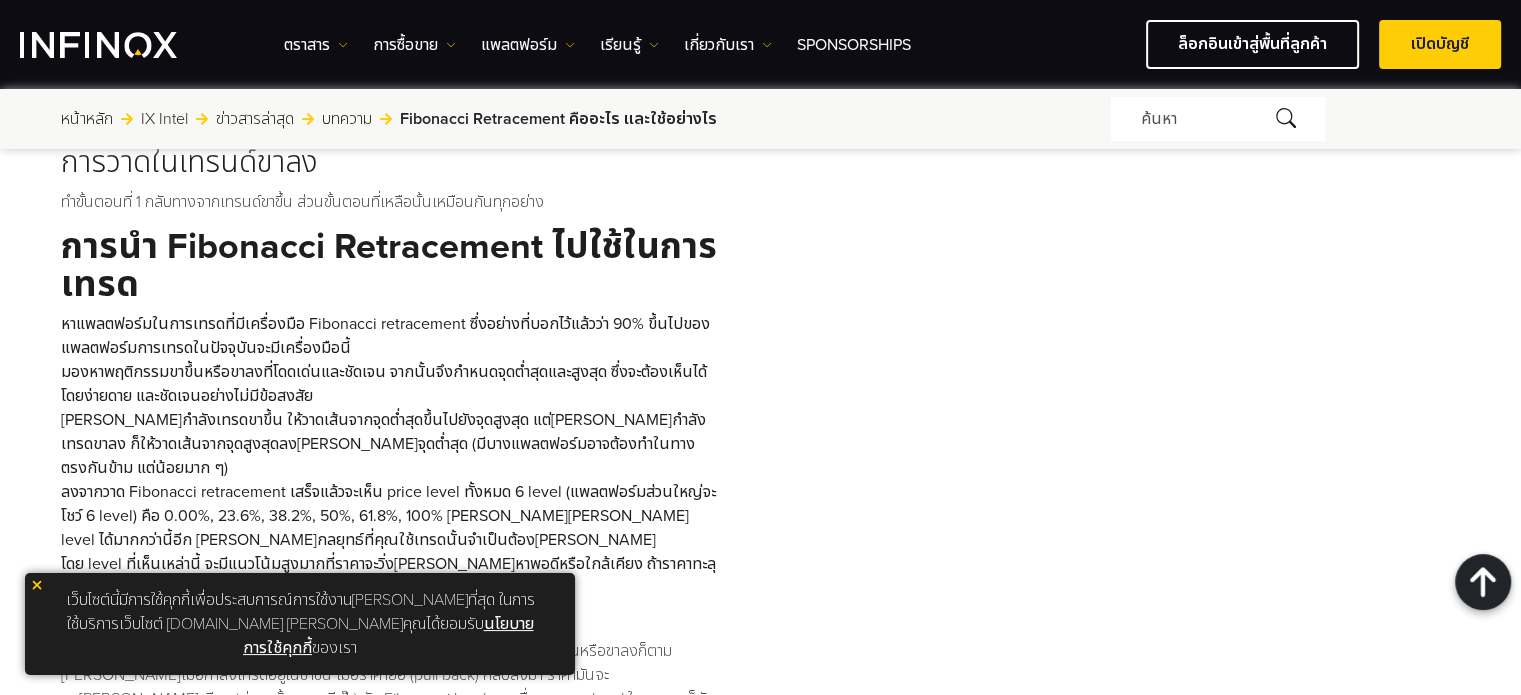 click on "มองหาพฤติกรรมขาขึ้นหรือขาลงที่โดดเด่นและชัดเจน จากนั้นจึงกำหนดจุดต่ำสุดและสูงสุด ซึ่งจะต้องเห็นได้โดยง่ายดาย และชัดเจนอย่างไม่มีข้อสงสัย" at bounding box center (390, 384) 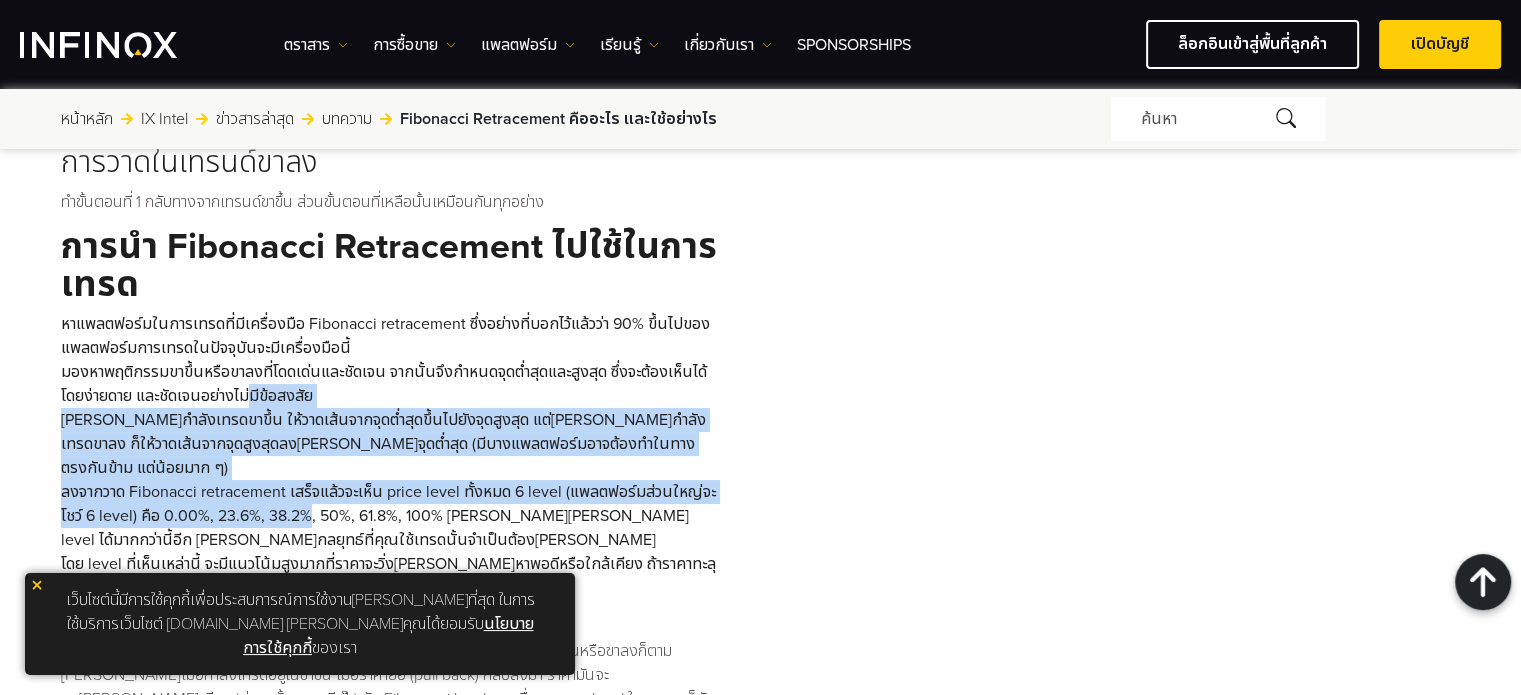 drag, startPoint x: 284, startPoint y: 395, endPoint x: 352, endPoint y: 465, distance: 97.59098 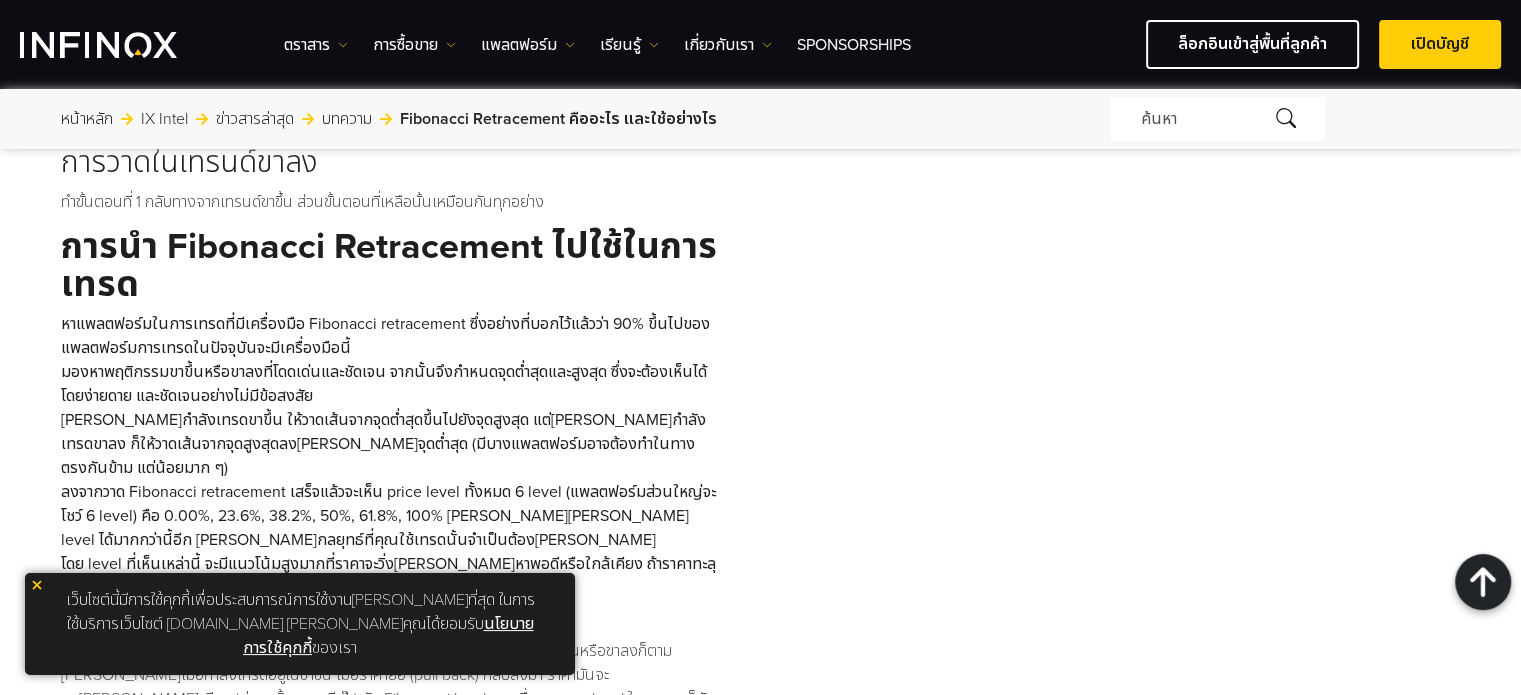 click on "ลงจากวาด Fibonacci retracement เสร็จแล้วจะเห็น price level ทั้งหมด 6 level (แพลตฟอร์มส่วนใหญ่จะโชว์ 6 level) คือ 0.00%, 23.6%, 38.2%, 50%, 61.8%, 100% [PERSON_NAME][PERSON_NAME] level ได้มากกว่านี้อีก [PERSON_NAME]กลยุทธ์ที่คุณใช้เทรดนั้นจำเป็นต้อง[PERSON_NAME]" at bounding box center (390, 516) 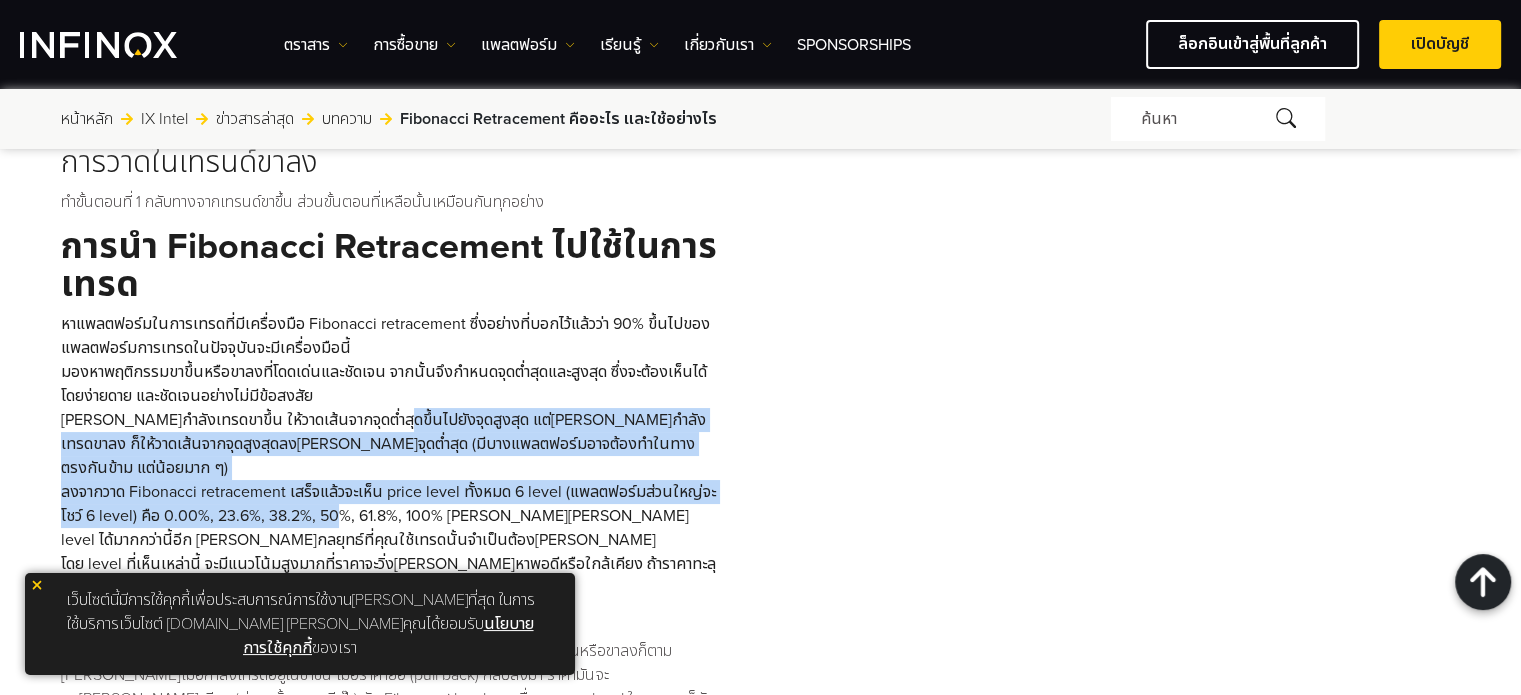 click on "หาแพลตฟอร์มในการเทรดที่มีเครื่องมือ Fibonacci retracement ซึ่งอย่างที่บอกไว้แล้วว่า 90% ขึ้นไปของแพลตฟอร์มการเทรดในปัจจุบันจะมีเครื่องมือนี้
มองหาพฤติกรรมขาขึ้นหรือขาลงที่โดดเด่นและชัดเจน จากนั้นจึงกำหนดจุดต่ำสุดและสูงสุด ซึ่งจะต้องเห็นได้โดยง่ายดาย และชัดเจนอย่างไม่มีข้อสงสัย" at bounding box center [390, 456] 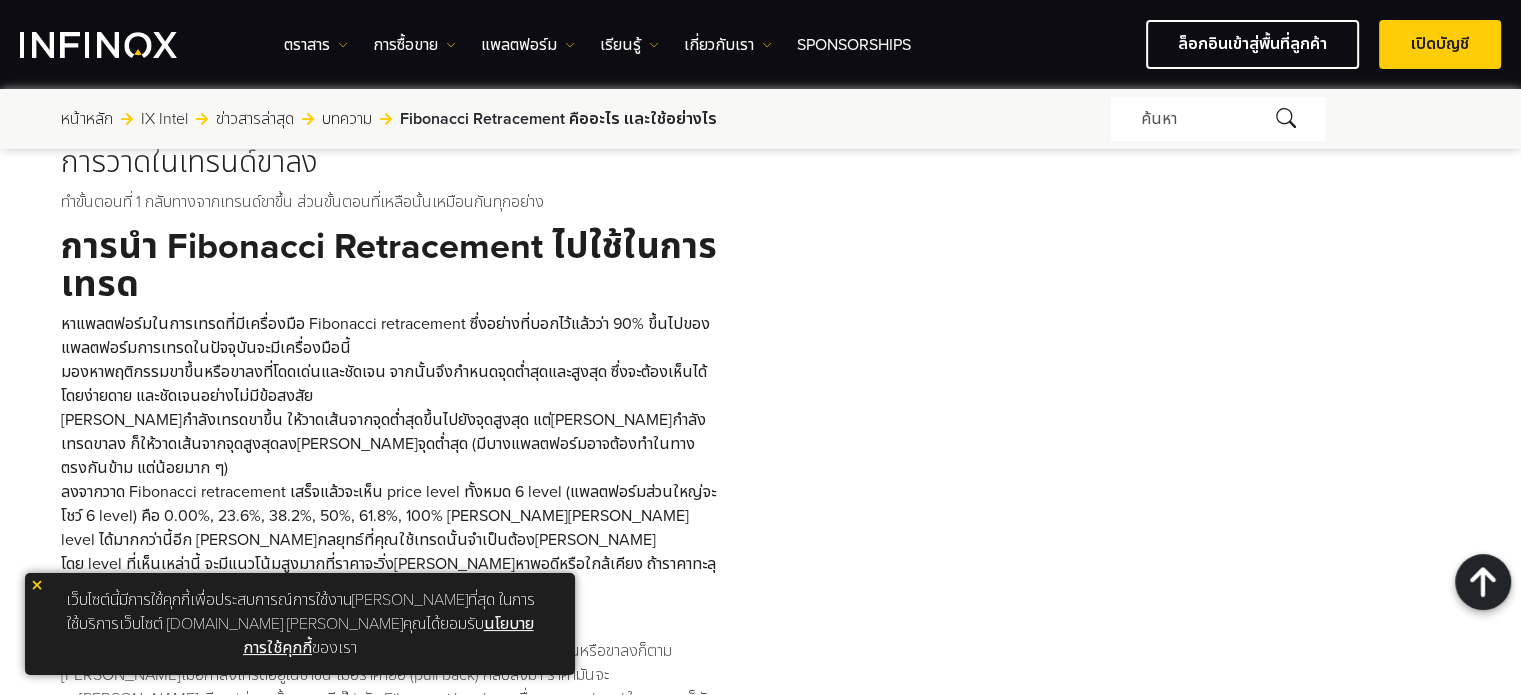 click on "มองหาพฤติกรรมขาขึ้นหรือขาลงที่โดดเด่นและชัดเจน จากนั้นจึงกำหนดจุดต่ำสุดและสูงสุด ซึ่งจะต้องเห็นได้โดยง่ายดาย และชัดเจนอย่างไม่มีข้อสงสัย" at bounding box center [390, 384] 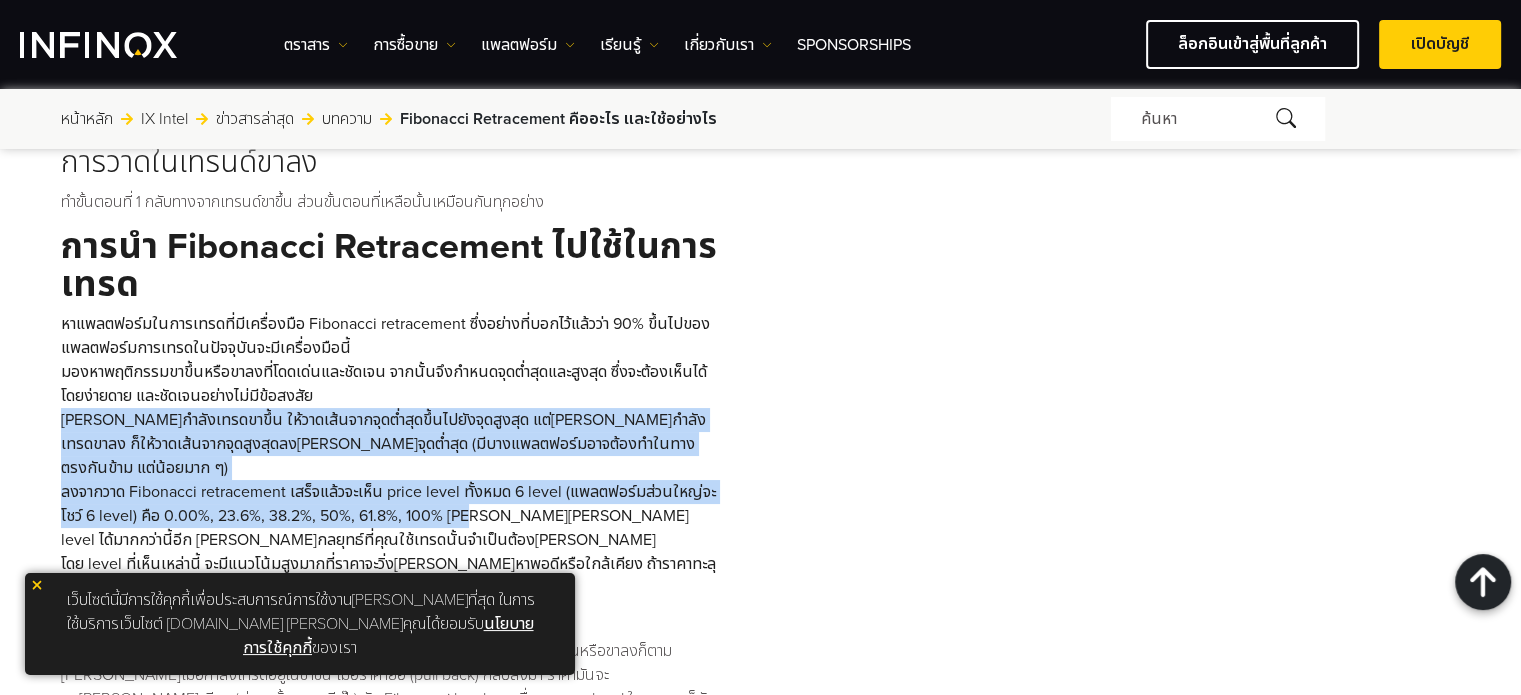 click on "หาแพลตฟอร์มในการเทรดที่มีเครื่องมือ Fibonacci retracement ซึ่งอย่างที่บอกไว้แล้วว่า 90% ขึ้นไปของแพลตฟอร์มการเทรดในปัจจุบันจะมีเครื่องมือนี้
มองหาพฤติกรรมขาขึ้นหรือขาลงที่โดดเด่นและชัดเจน จากนั้นจึงกำหนดจุดต่ำสุดและสูงสุด ซึ่งจะต้องเห็นได้โดยง่ายดาย และชัดเจนอย่างไม่มีข้อสงสัย" at bounding box center [390, 456] 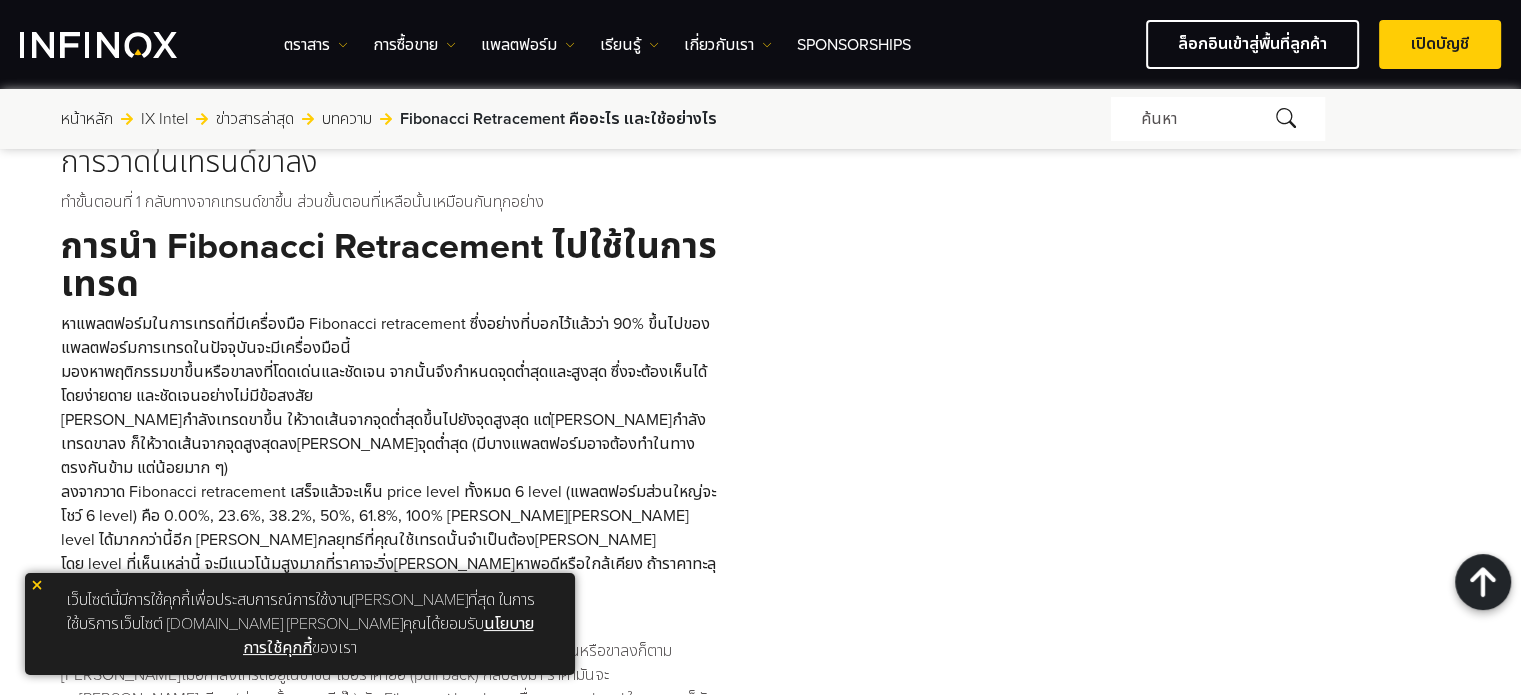 click on "ใช้ Fibonacci เป็นแนวรับและแนวต้าน" at bounding box center (390, 612) 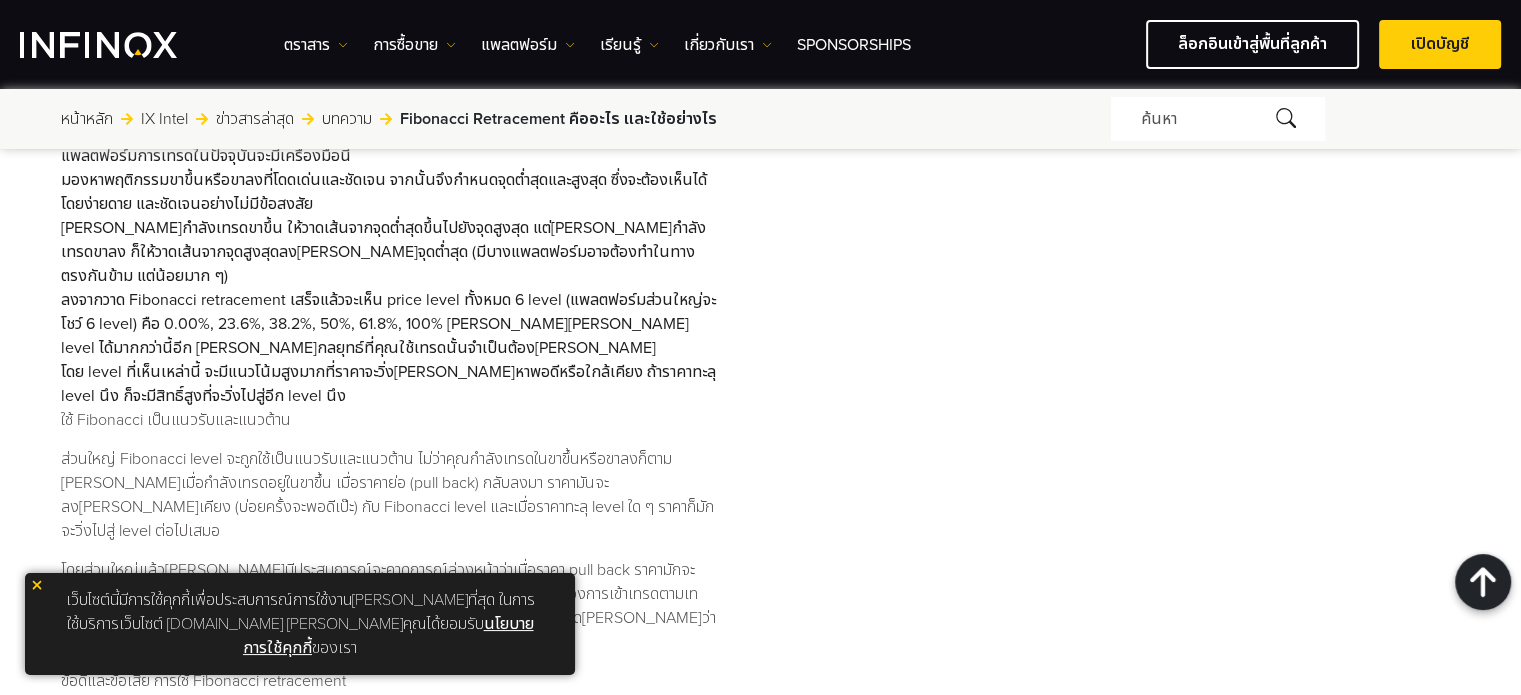 scroll, scrollTop: 2800, scrollLeft: 0, axis: vertical 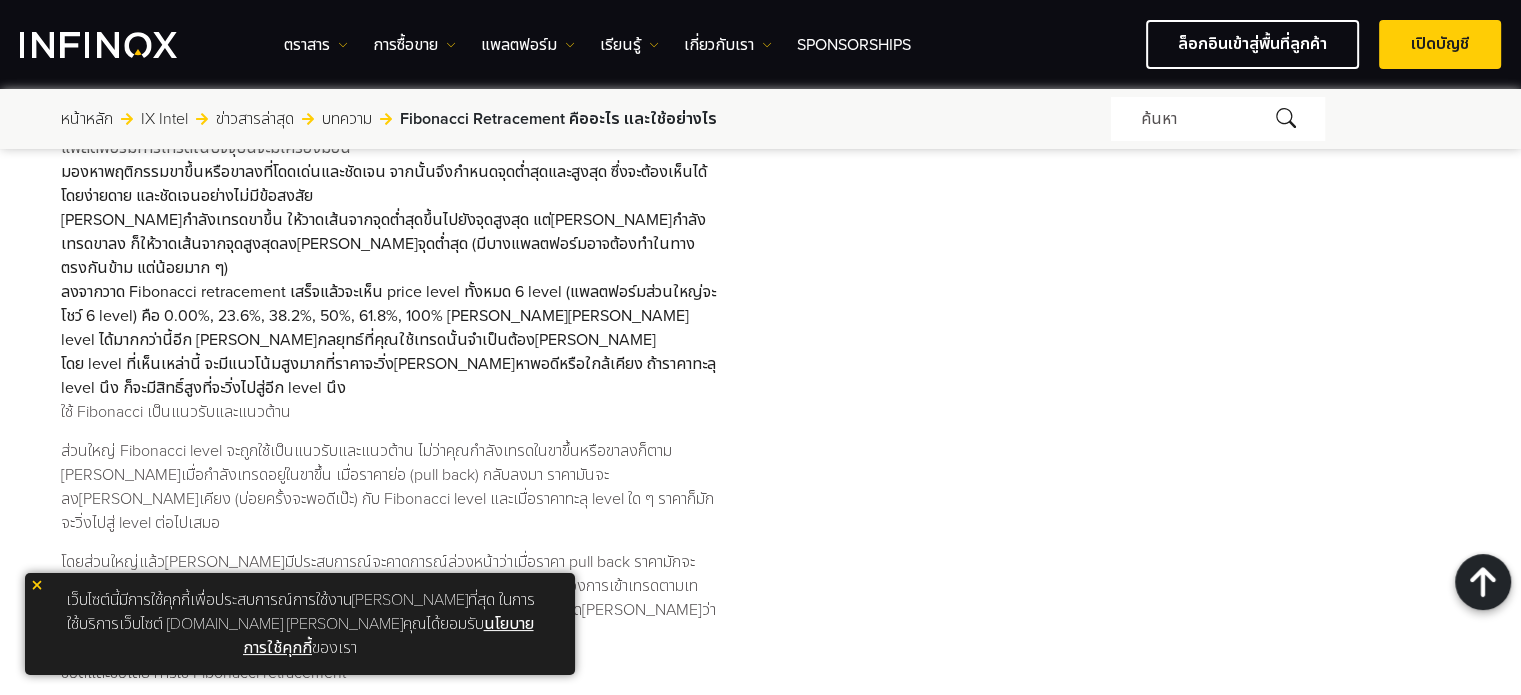 drag, startPoint x: 979, startPoint y: 374, endPoint x: 1158, endPoint y: 571, distance: 266.17664 